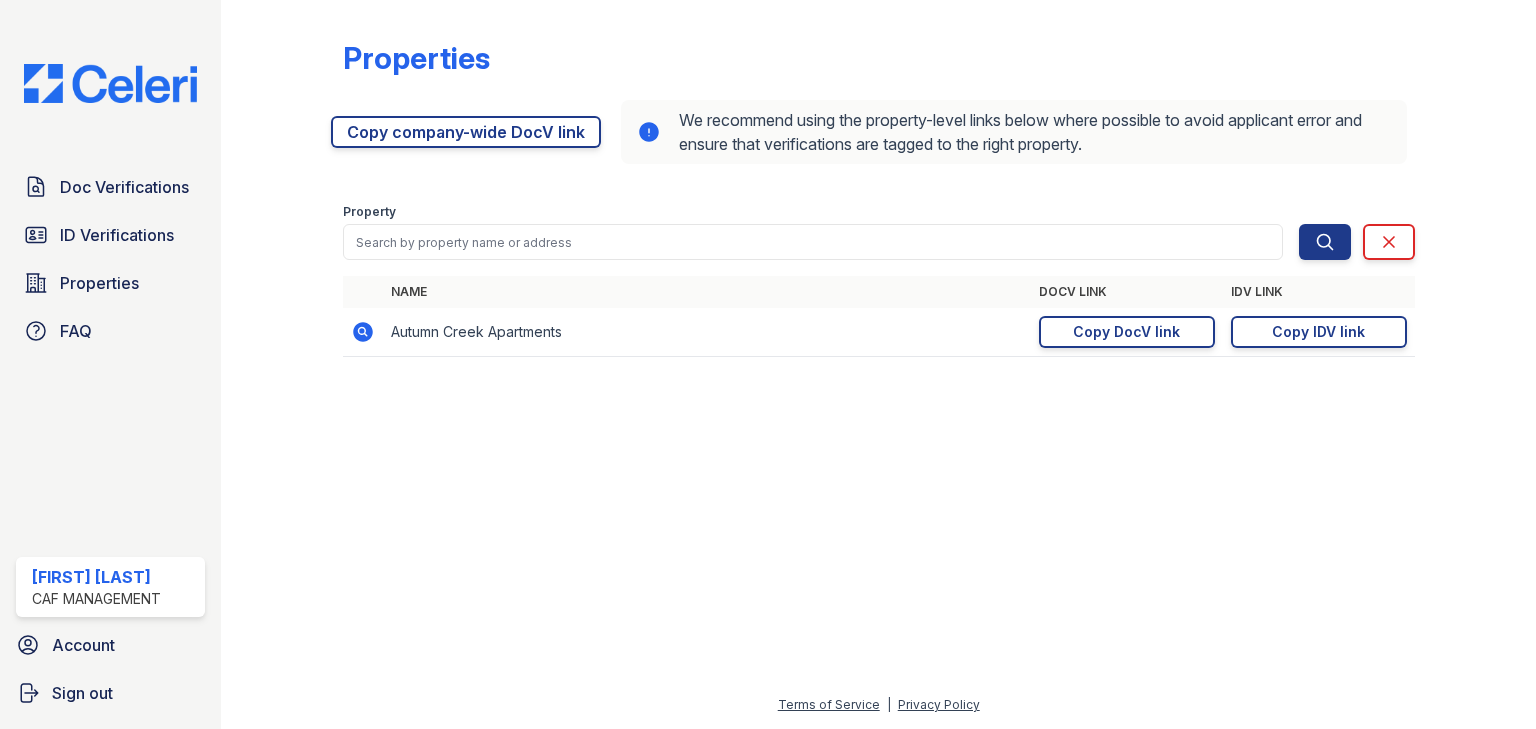 scroll, scrollTop: 0, scrollLeft: 0, axis: both 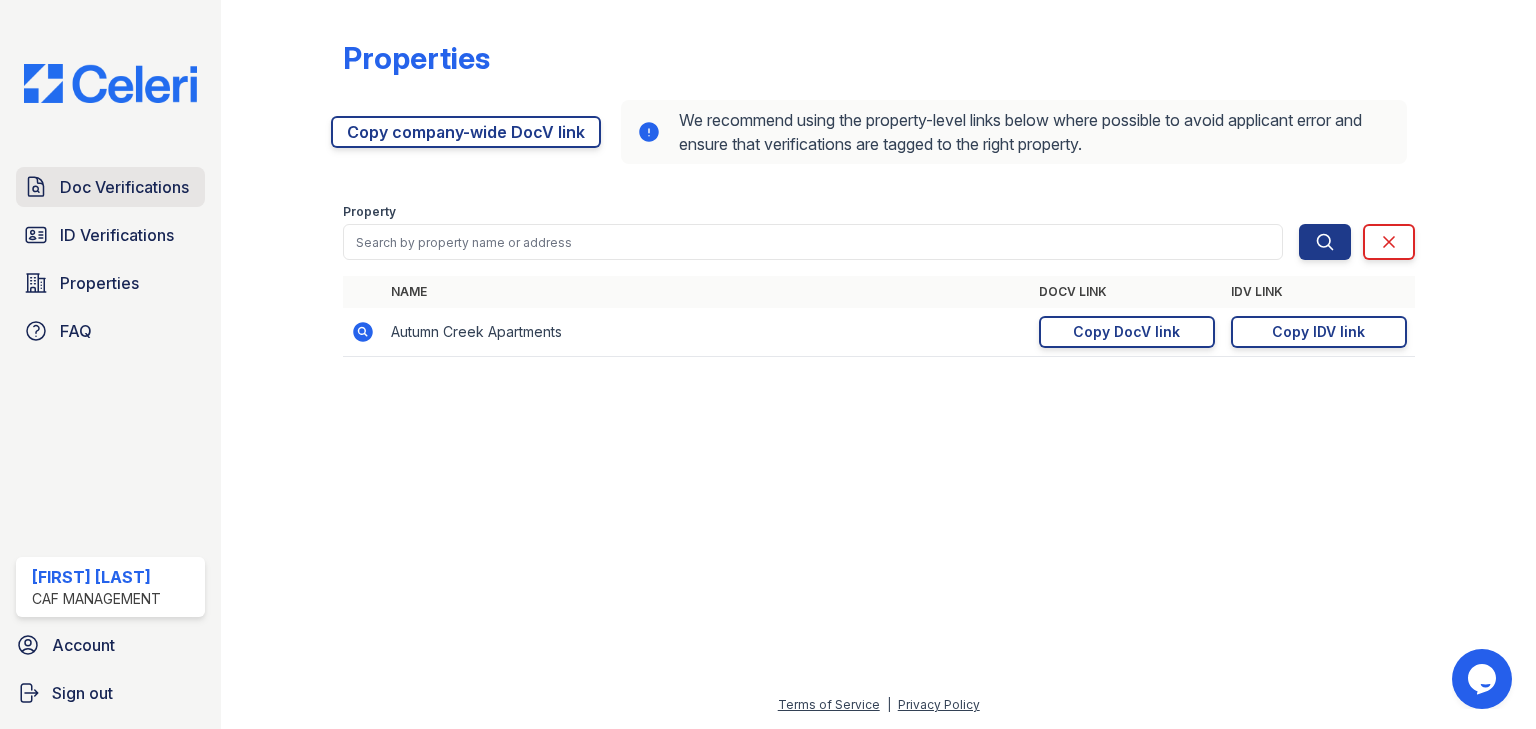 click on "Doc Verifications" at bounding box center (110, 187) 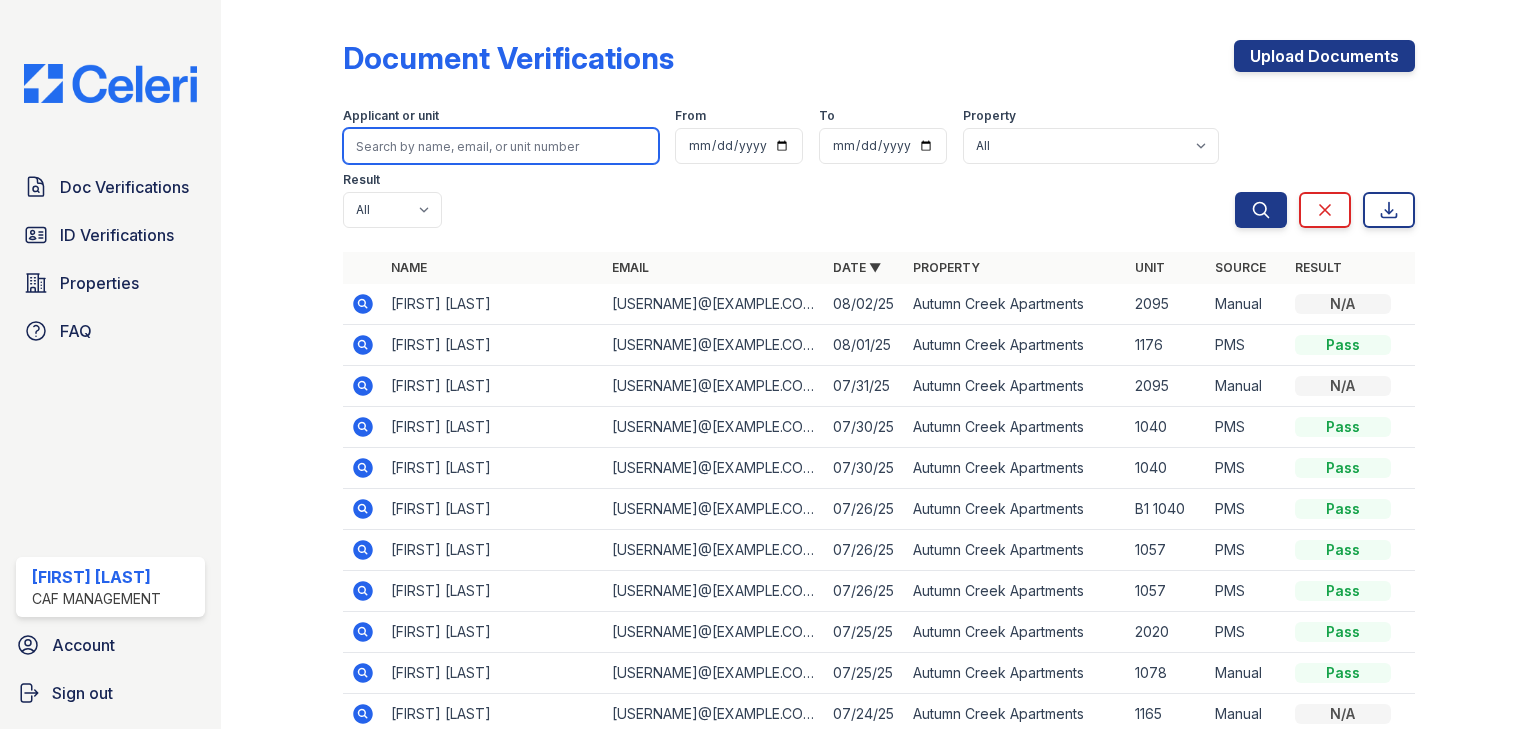 click at bounding box center (501, 146) 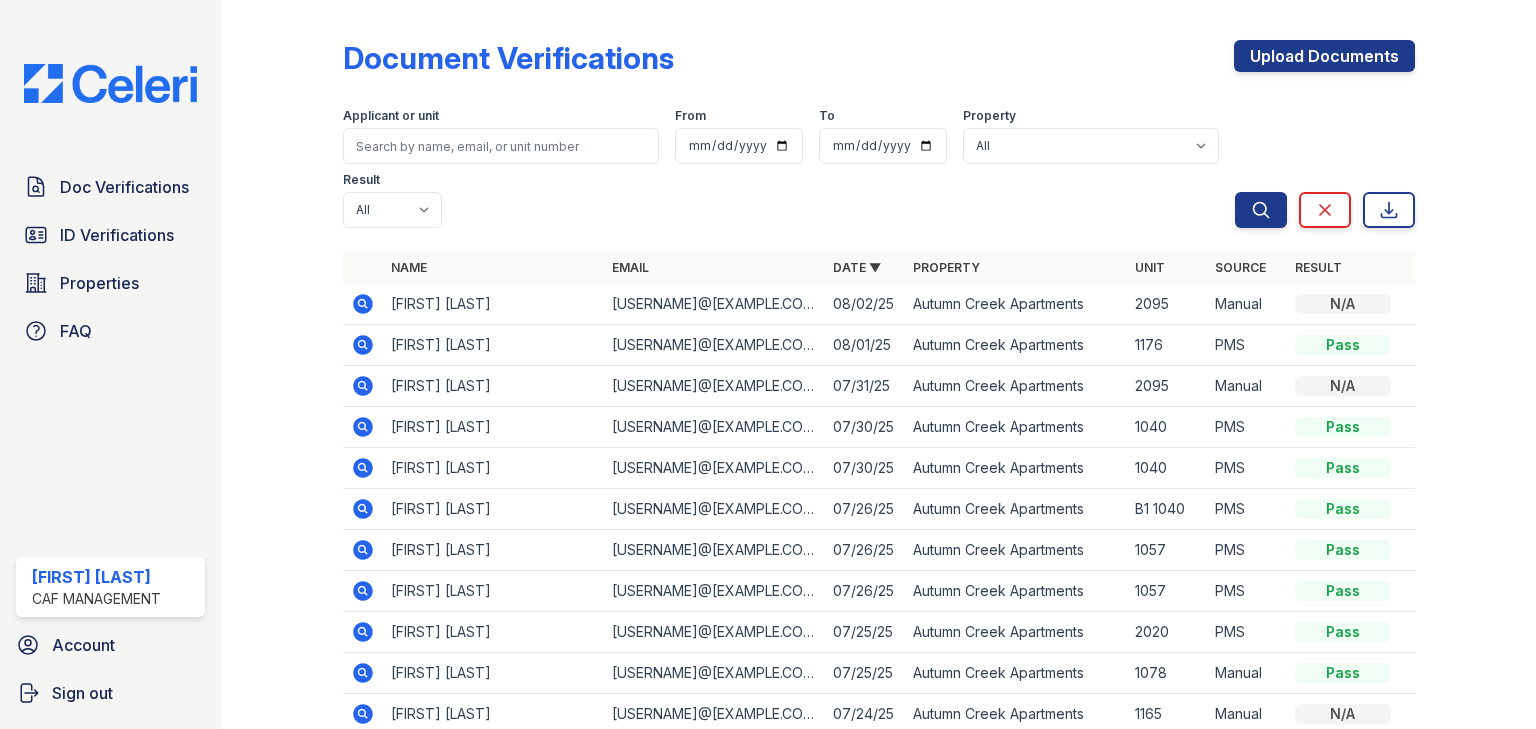 click 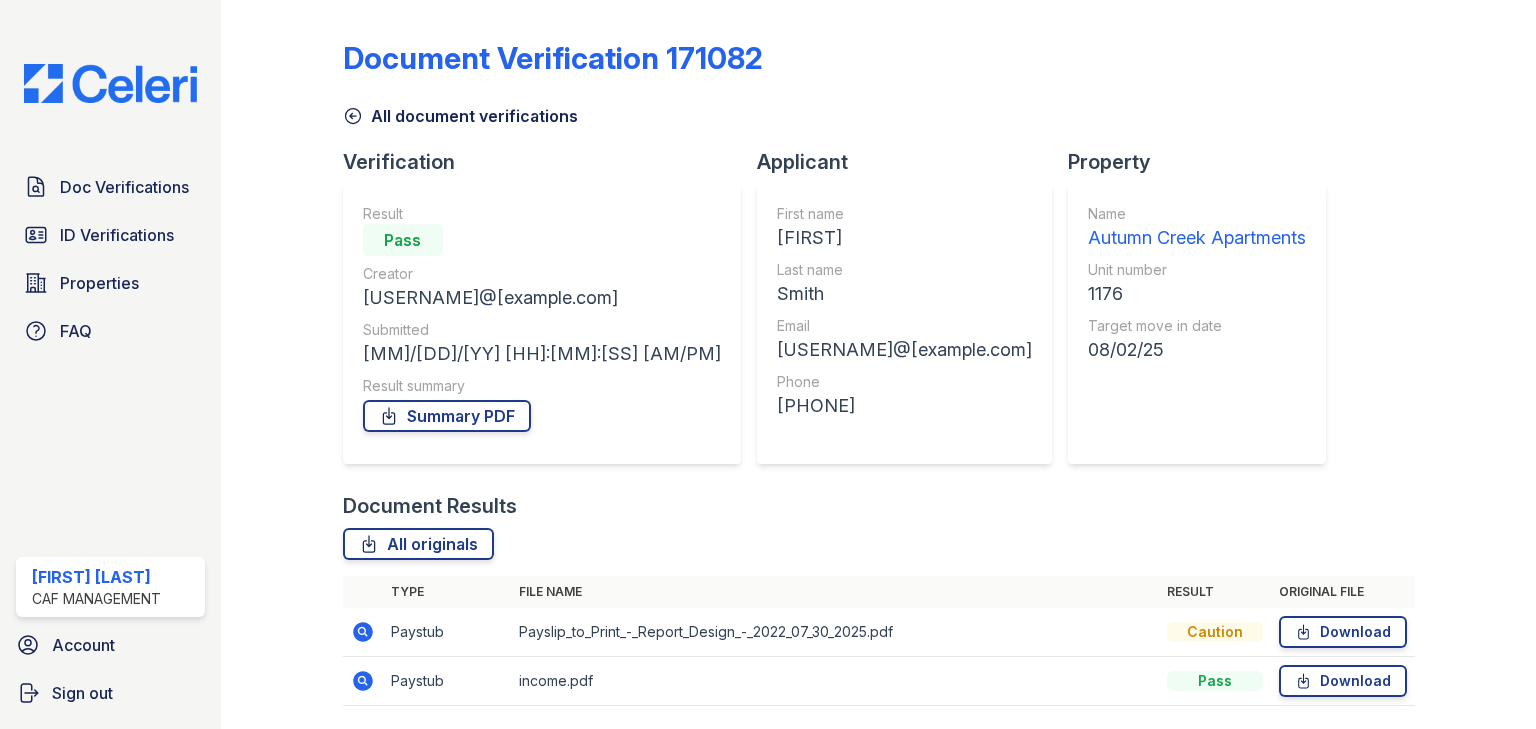 scroll, scrollTop: 0, scrollLeft: 0, axis: both 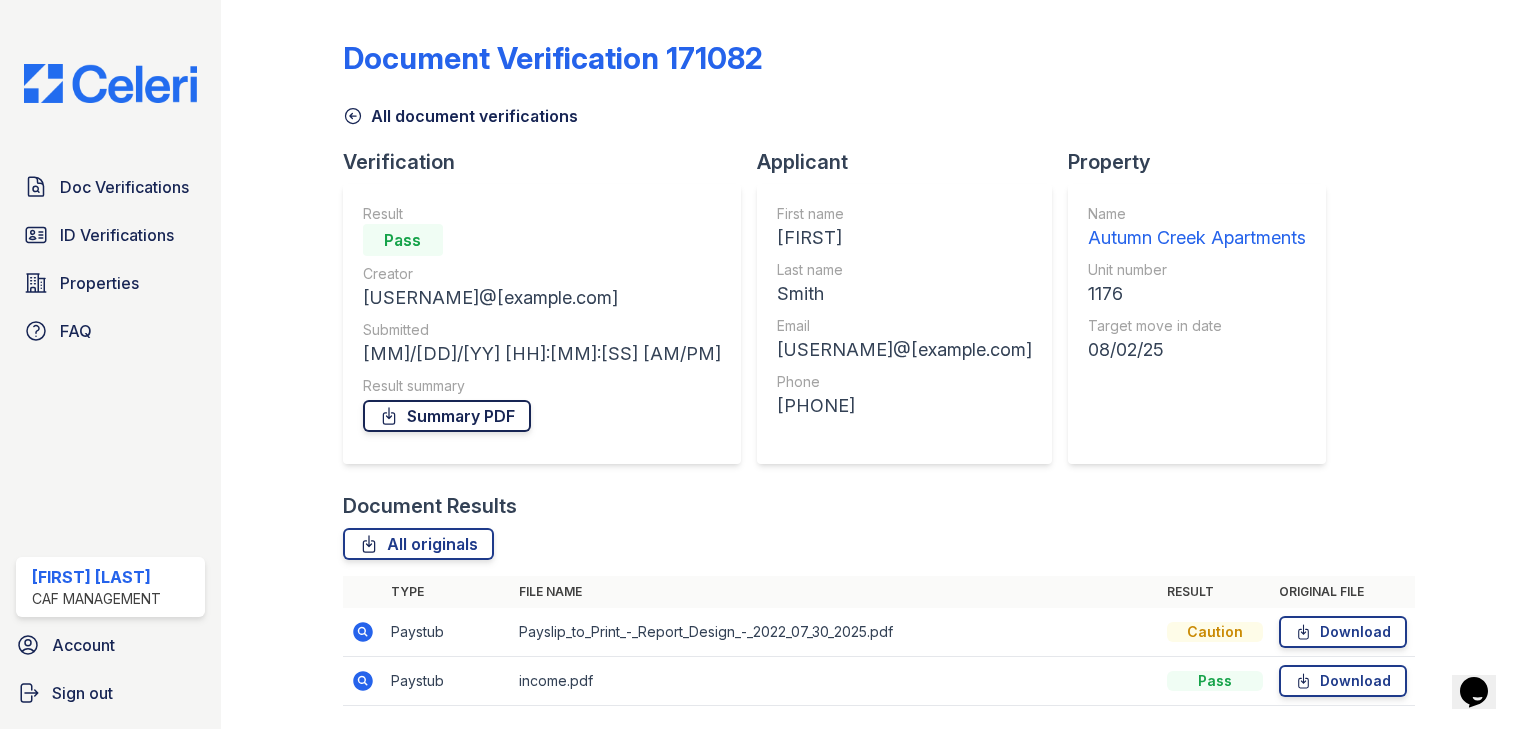click on "Summary PDF" at bounding box center (447, 416) 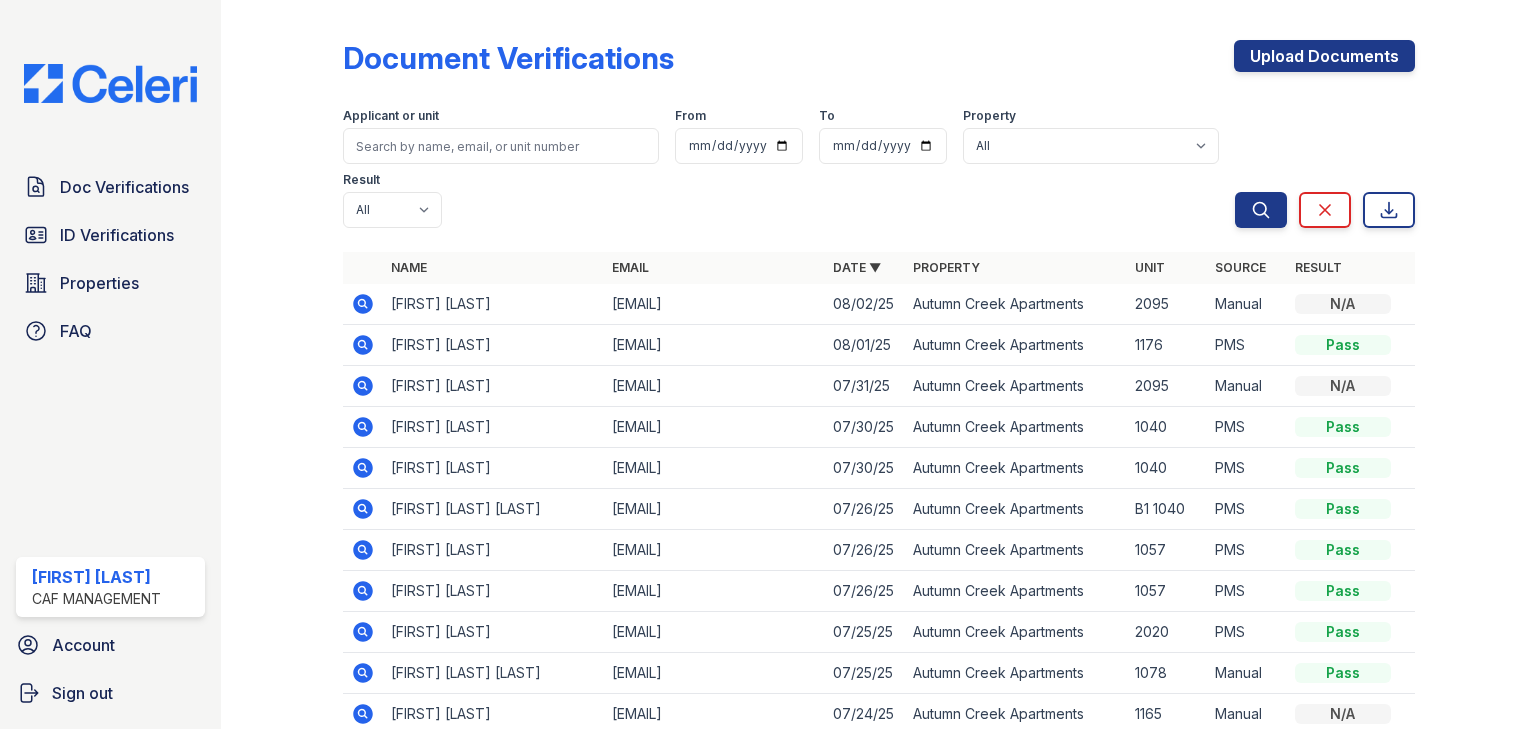 scroll, scrollTop: 0, scrollLeft: 0, axis: both 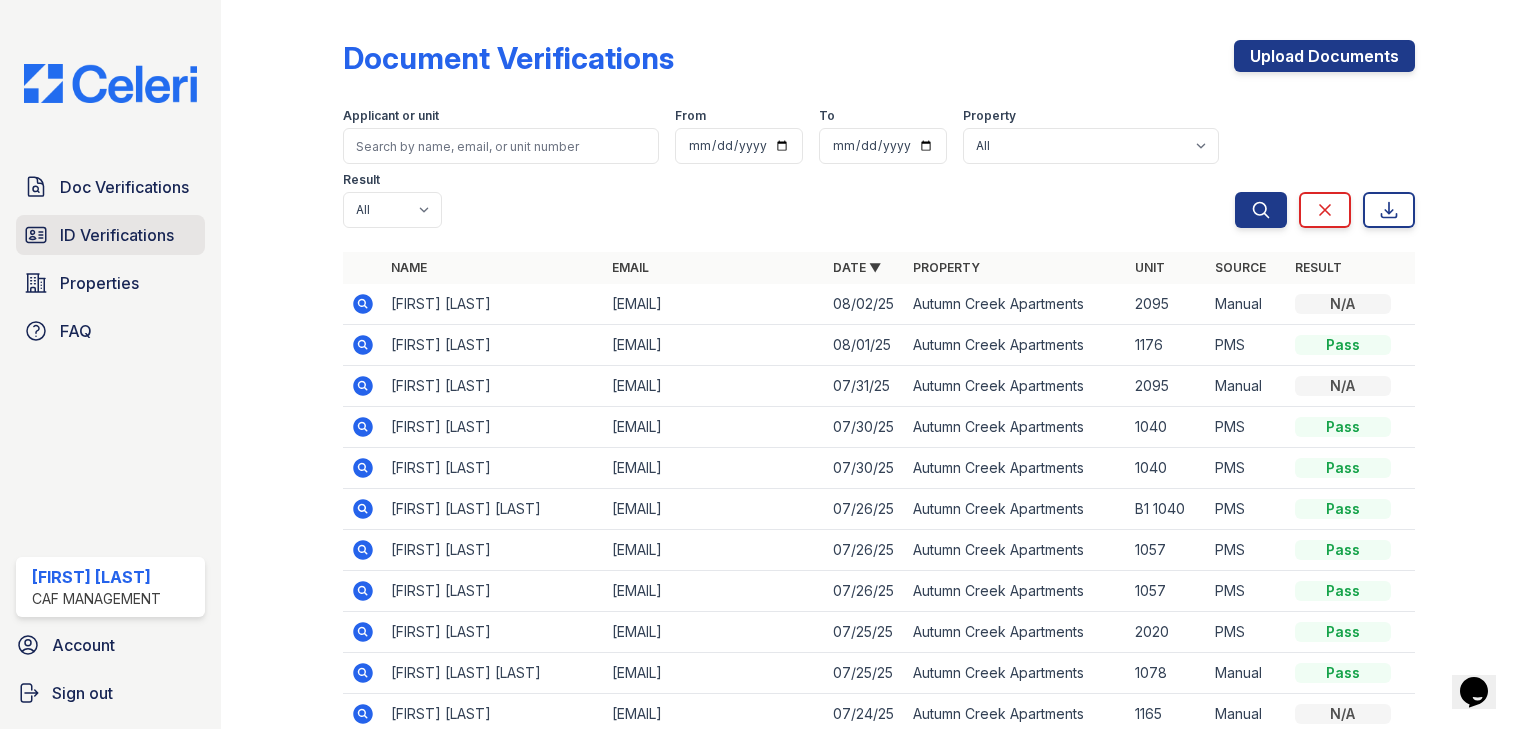 click on "ID Verifications" at bounding box center (117, 235) 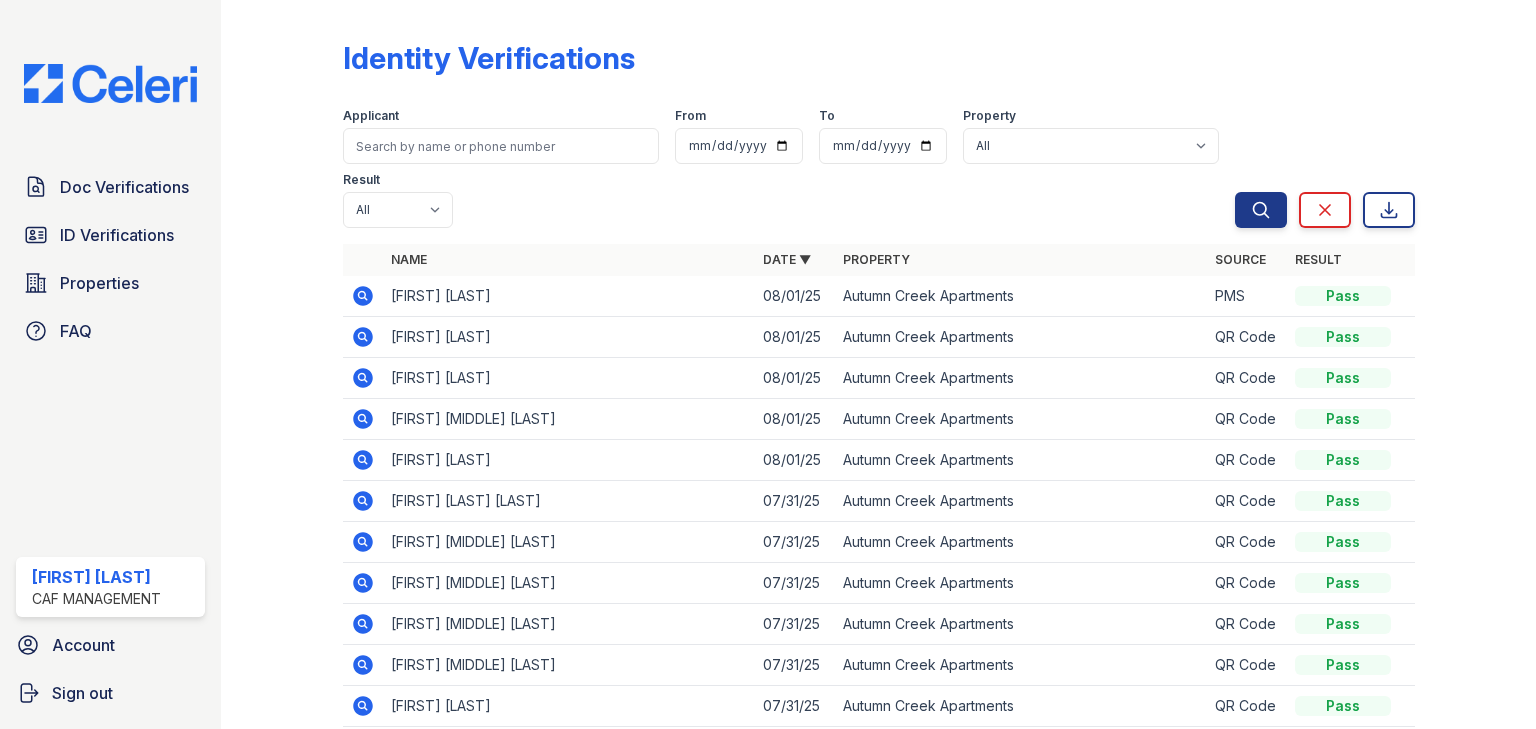 click 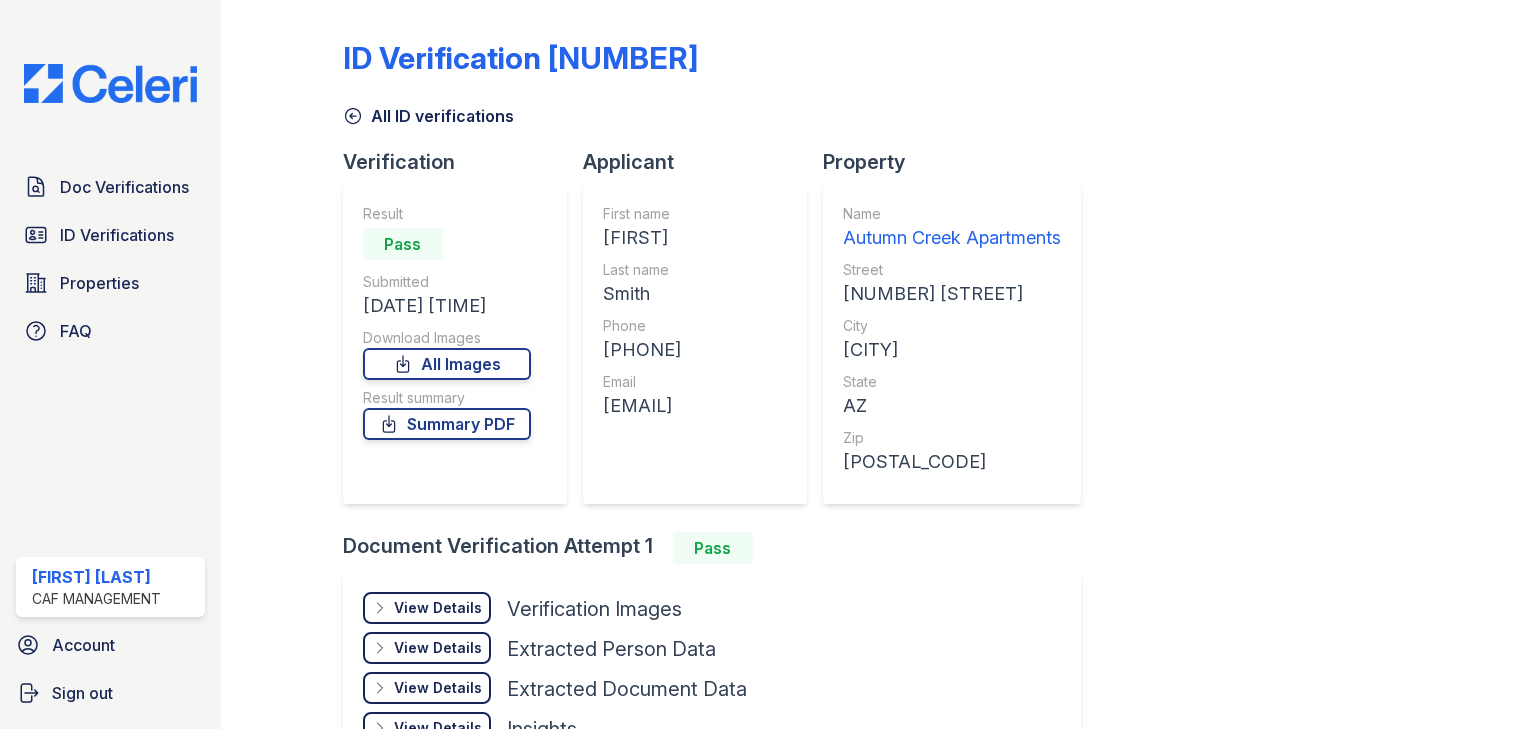 scroll, scrollTop: 0, scrollLeft: 0, axis: both 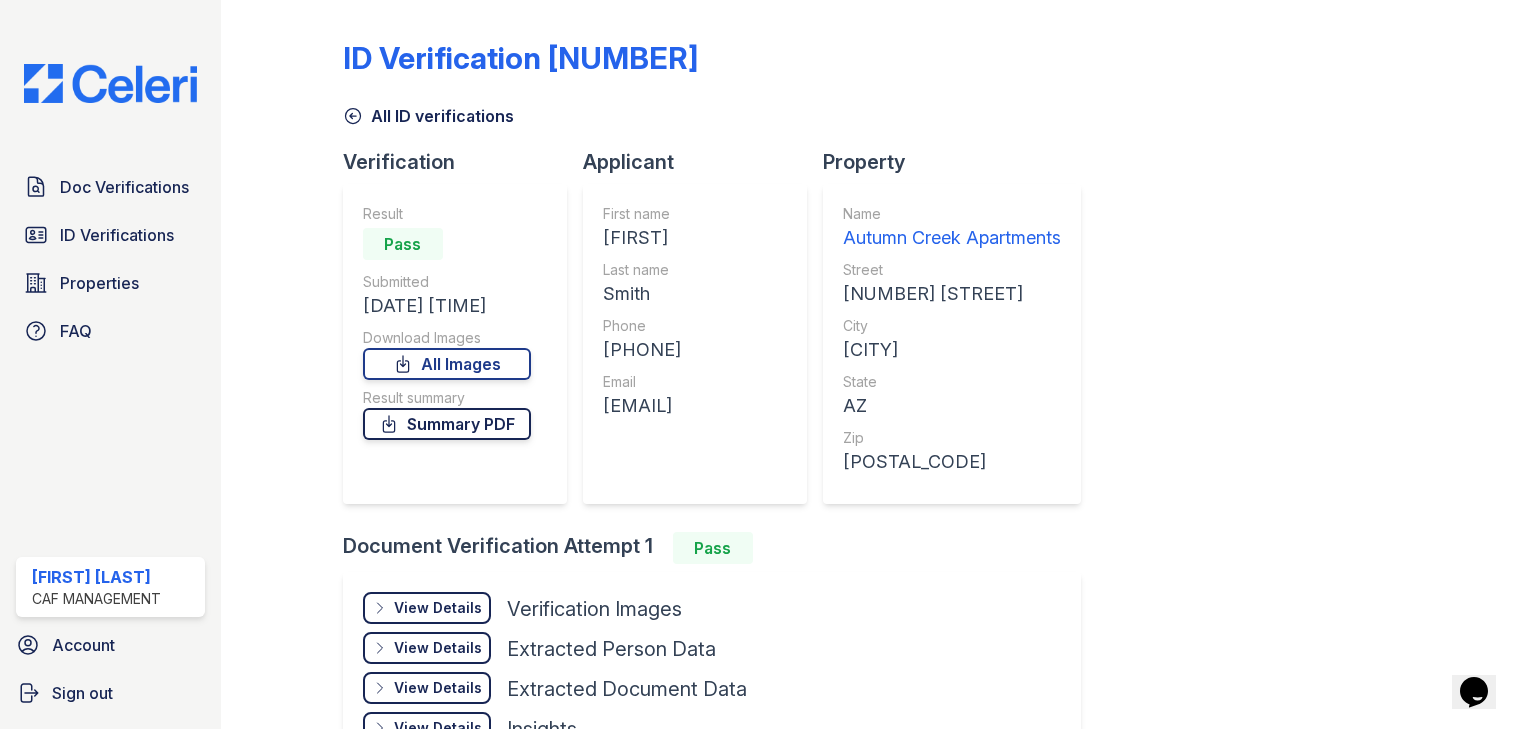 click on "Summary PDF" at bounding box center [447, 424] 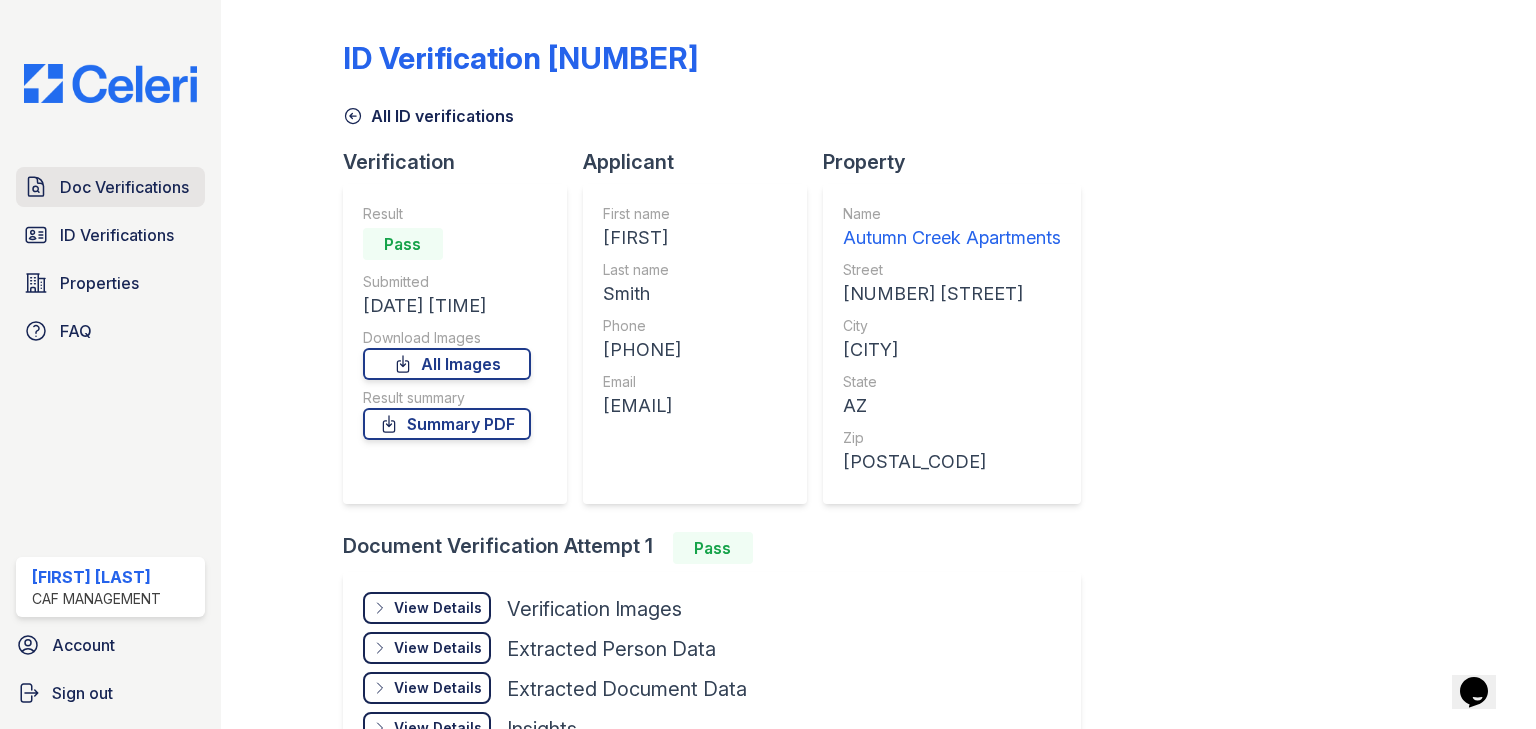 click on "Doc Verifications" at bounding box center (124, 187) 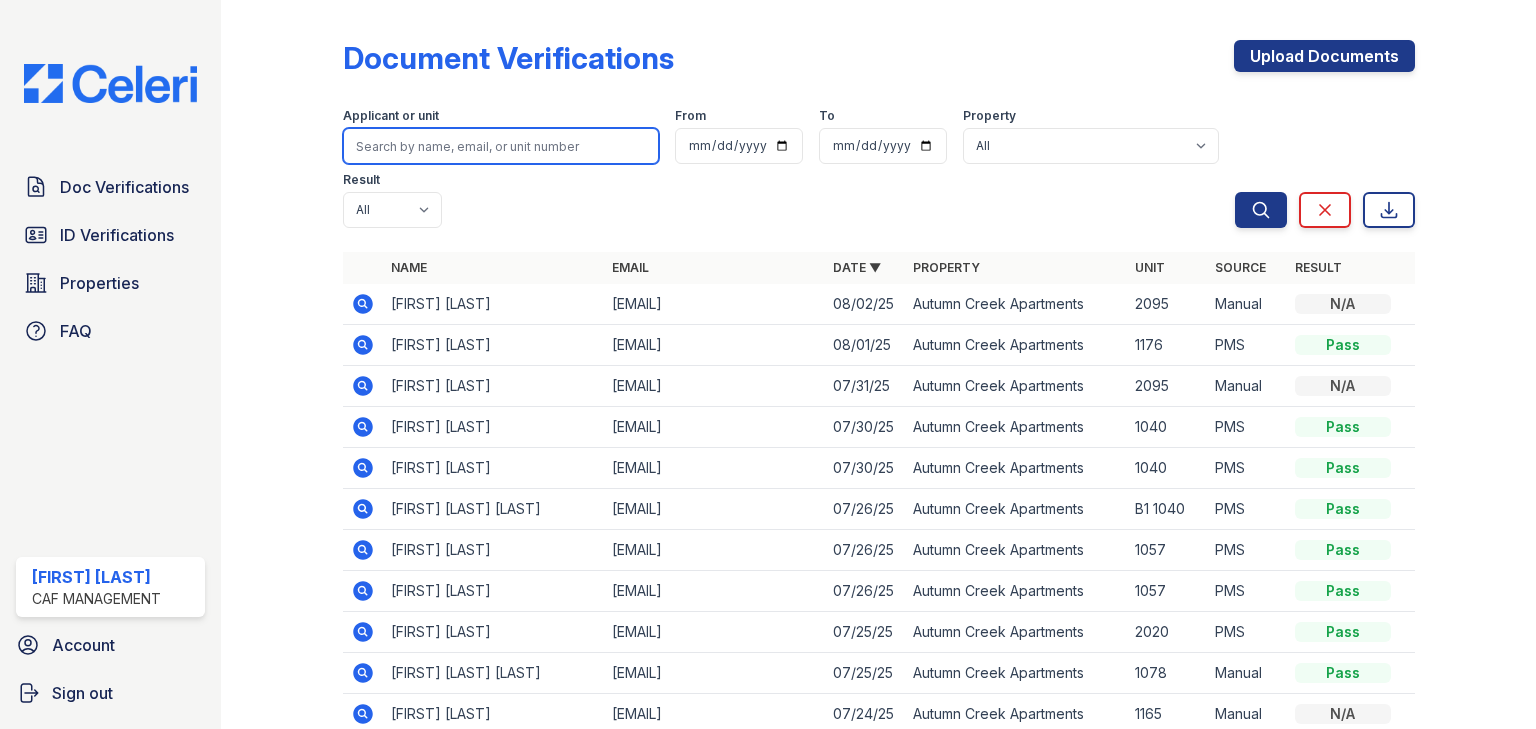 click at bounding box center (501, 146) 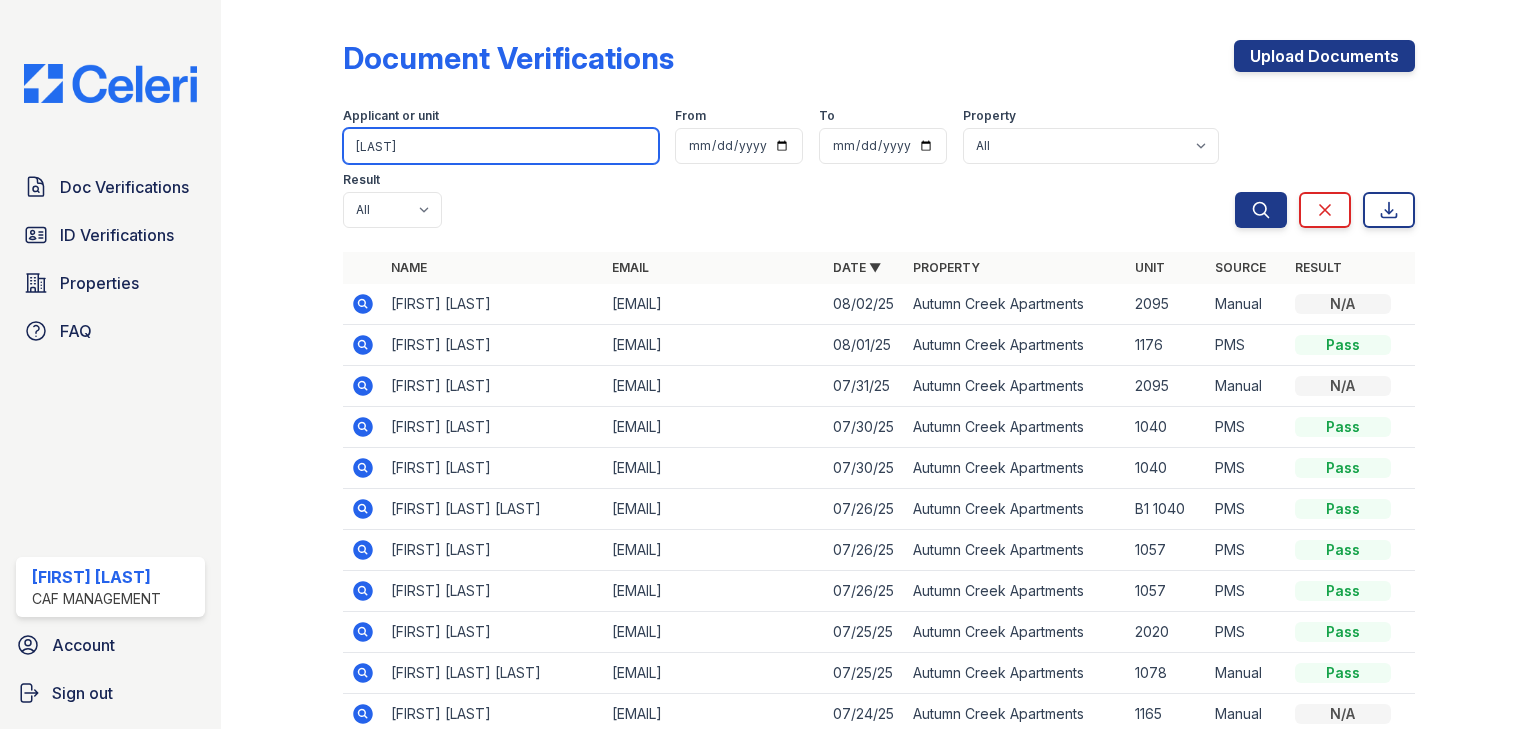 type on "[LAST]" 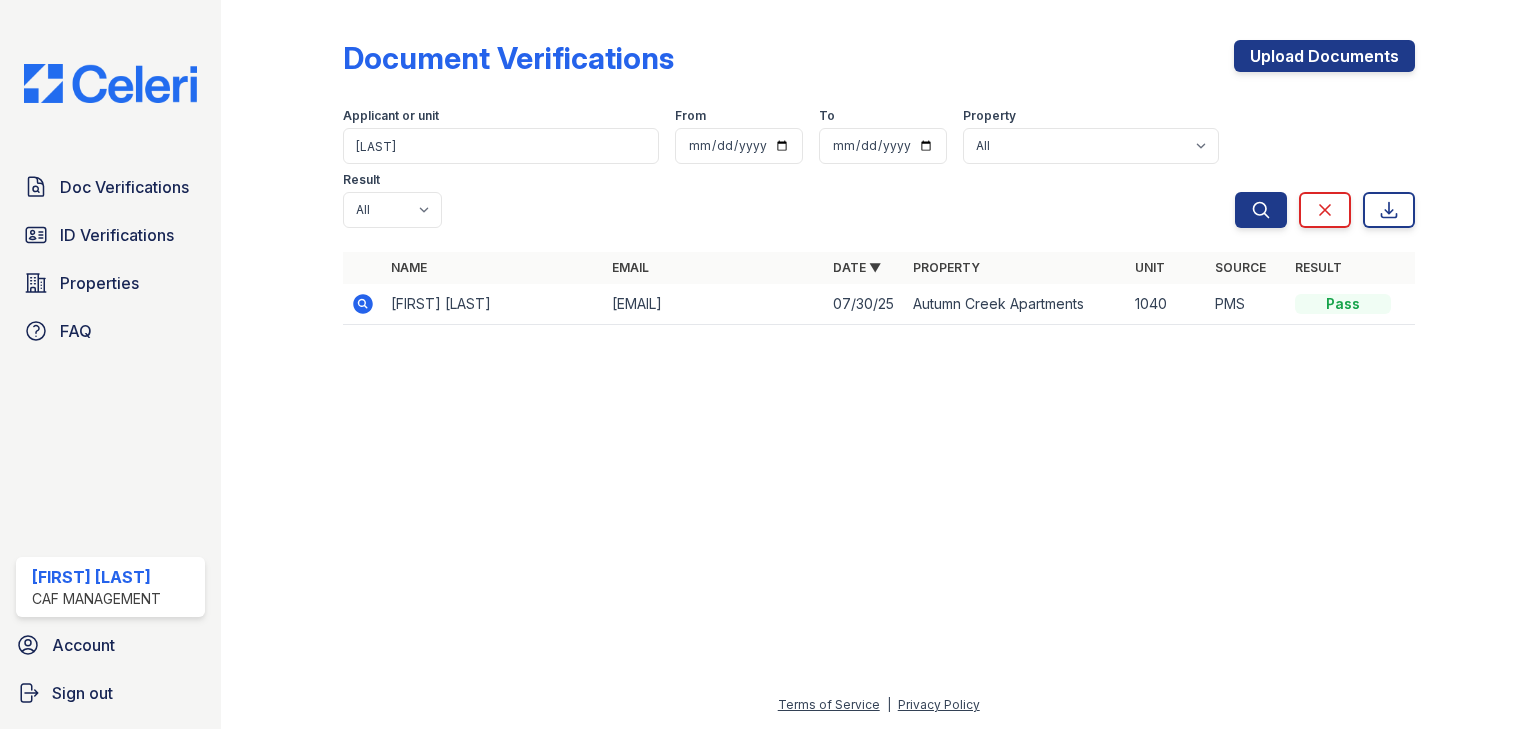 click 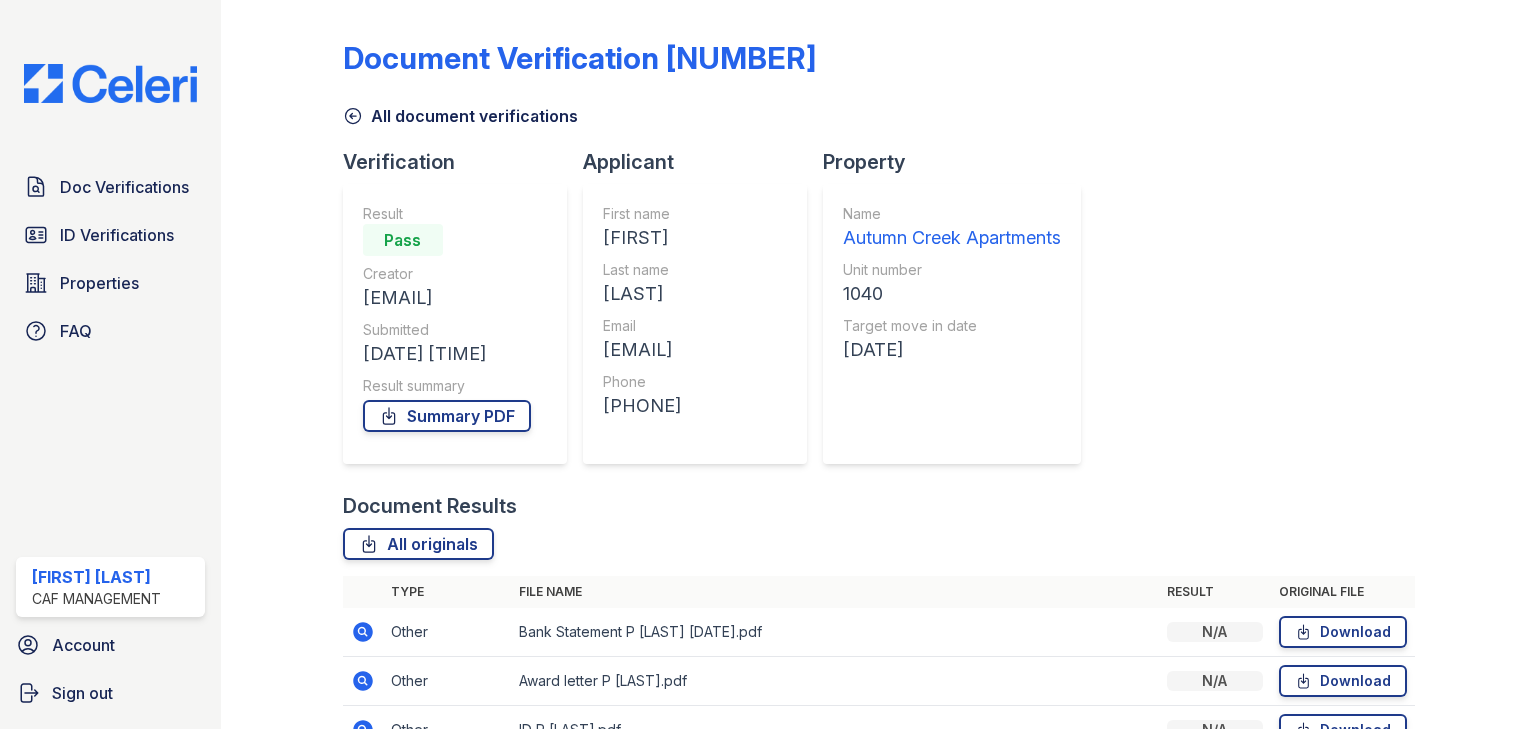 scroll, scrollTop: 0, scrollLeft: 0, axis: both 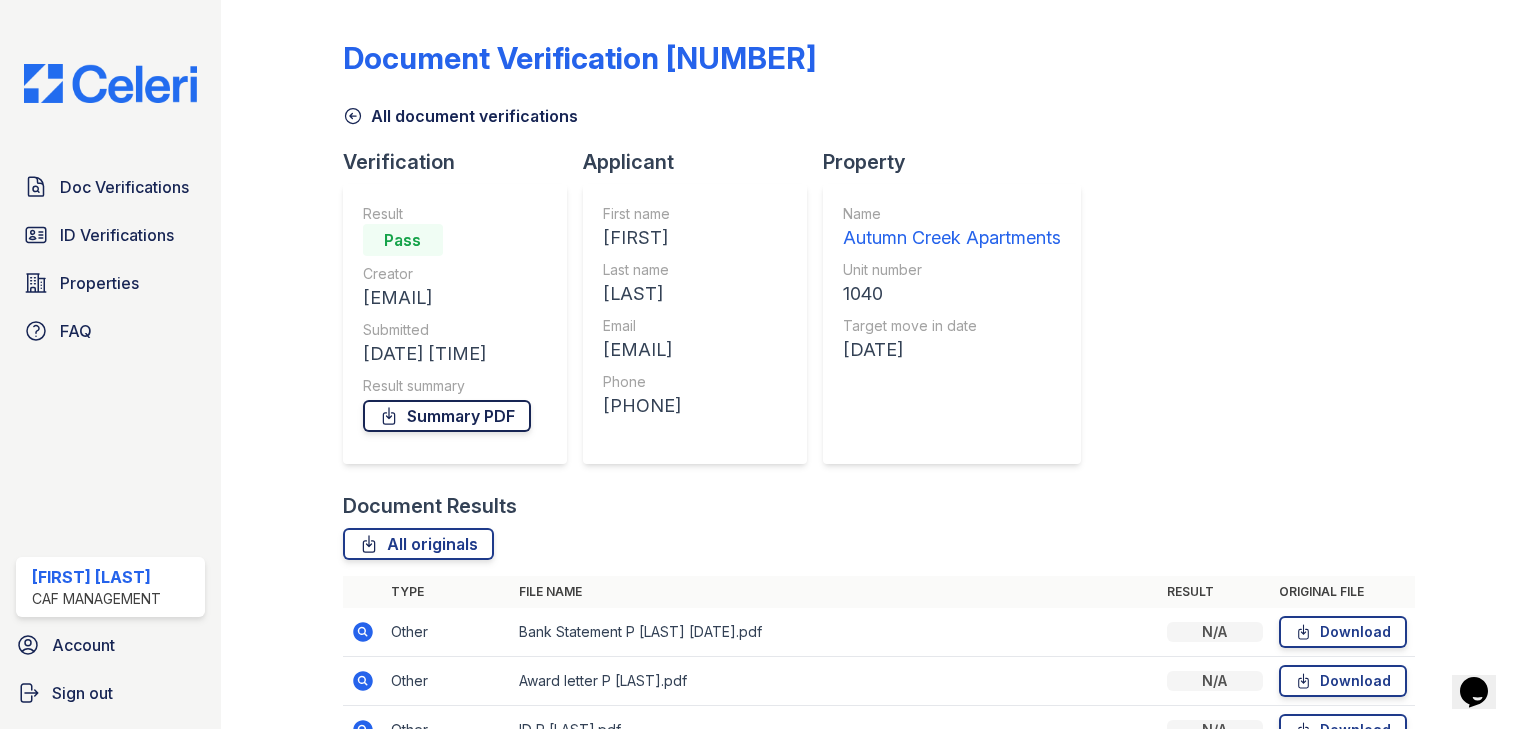 click on "Summary PDF" at bounding box center [447, 416] 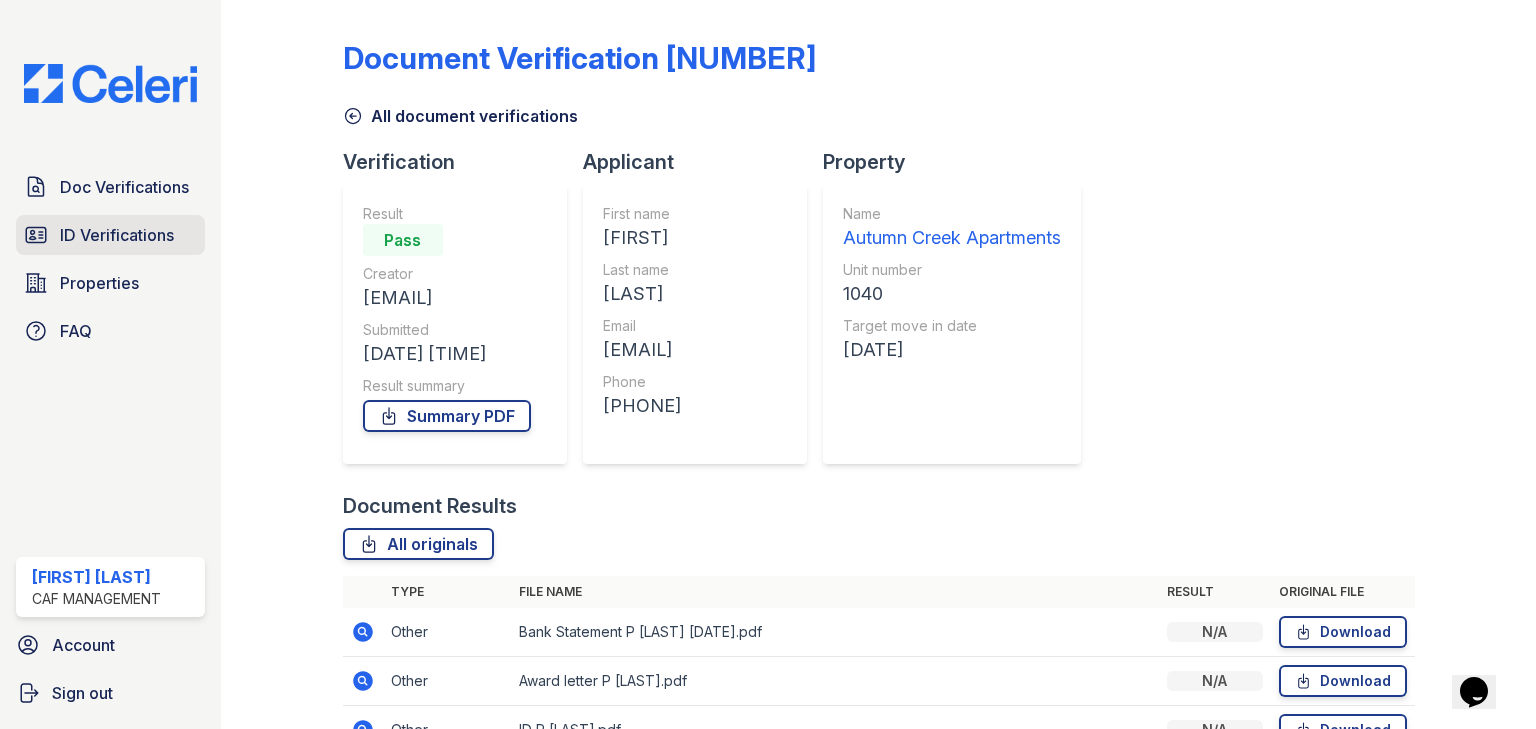 click on "ID Verifications" at bounding box center (117, 235) 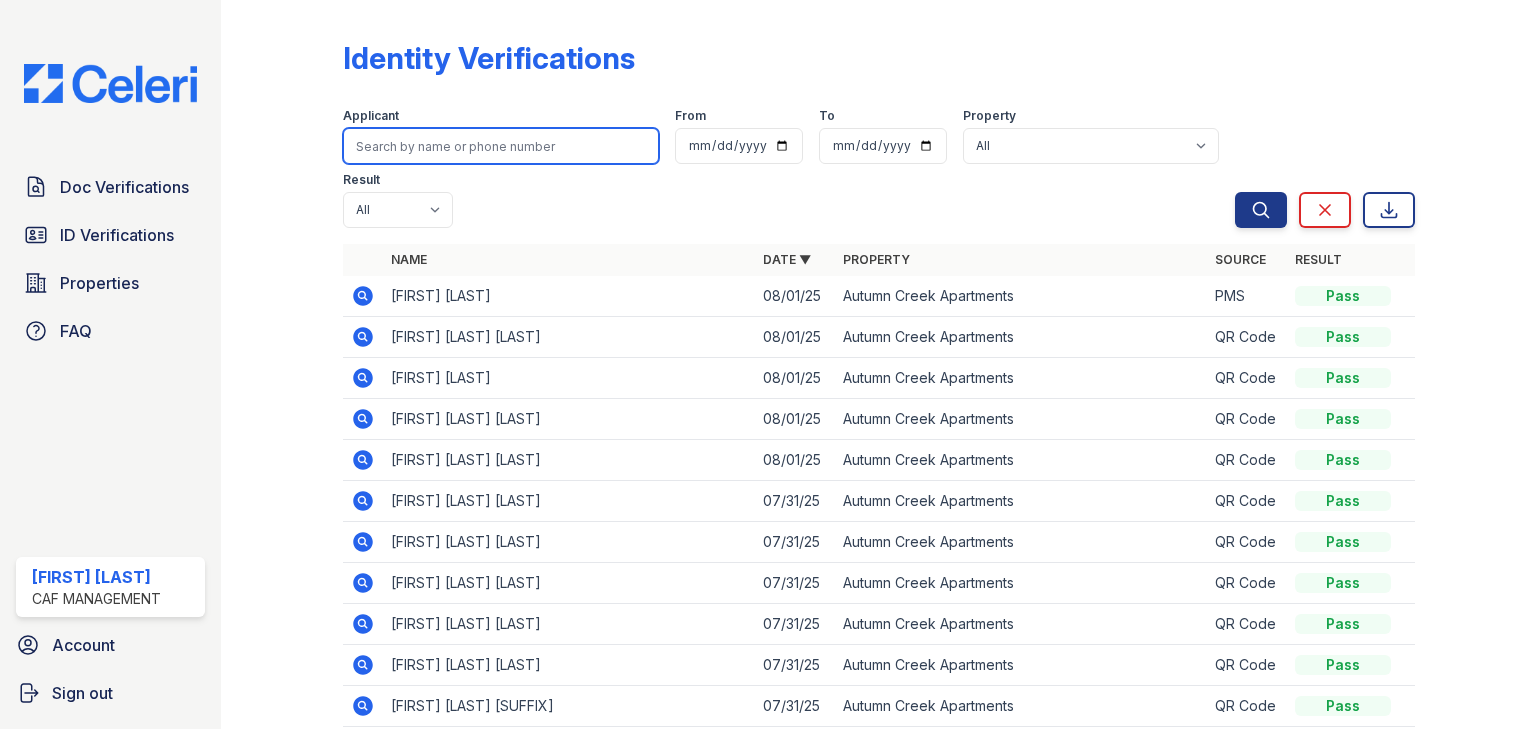 click at bounding box center [501, 146] 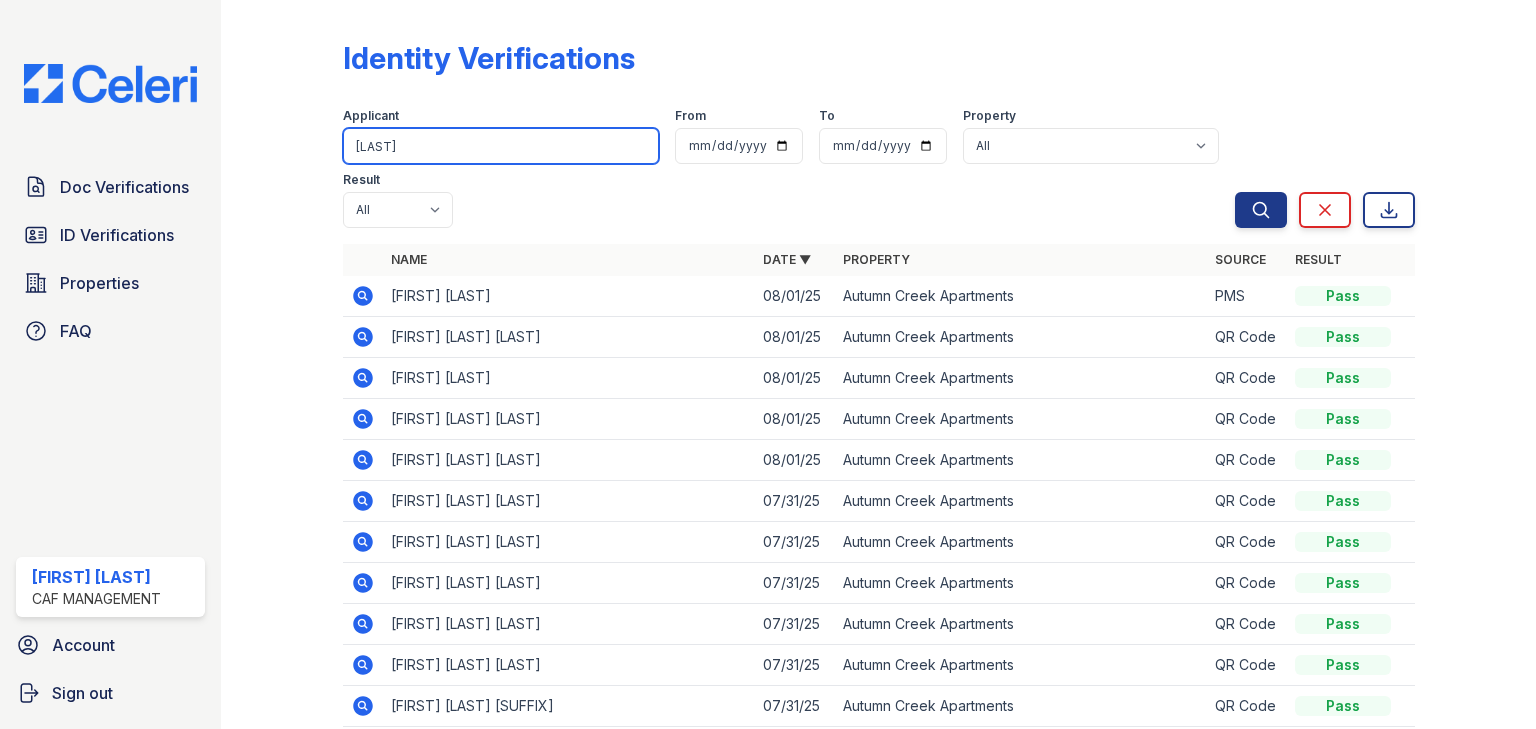 type on "[LAST]" 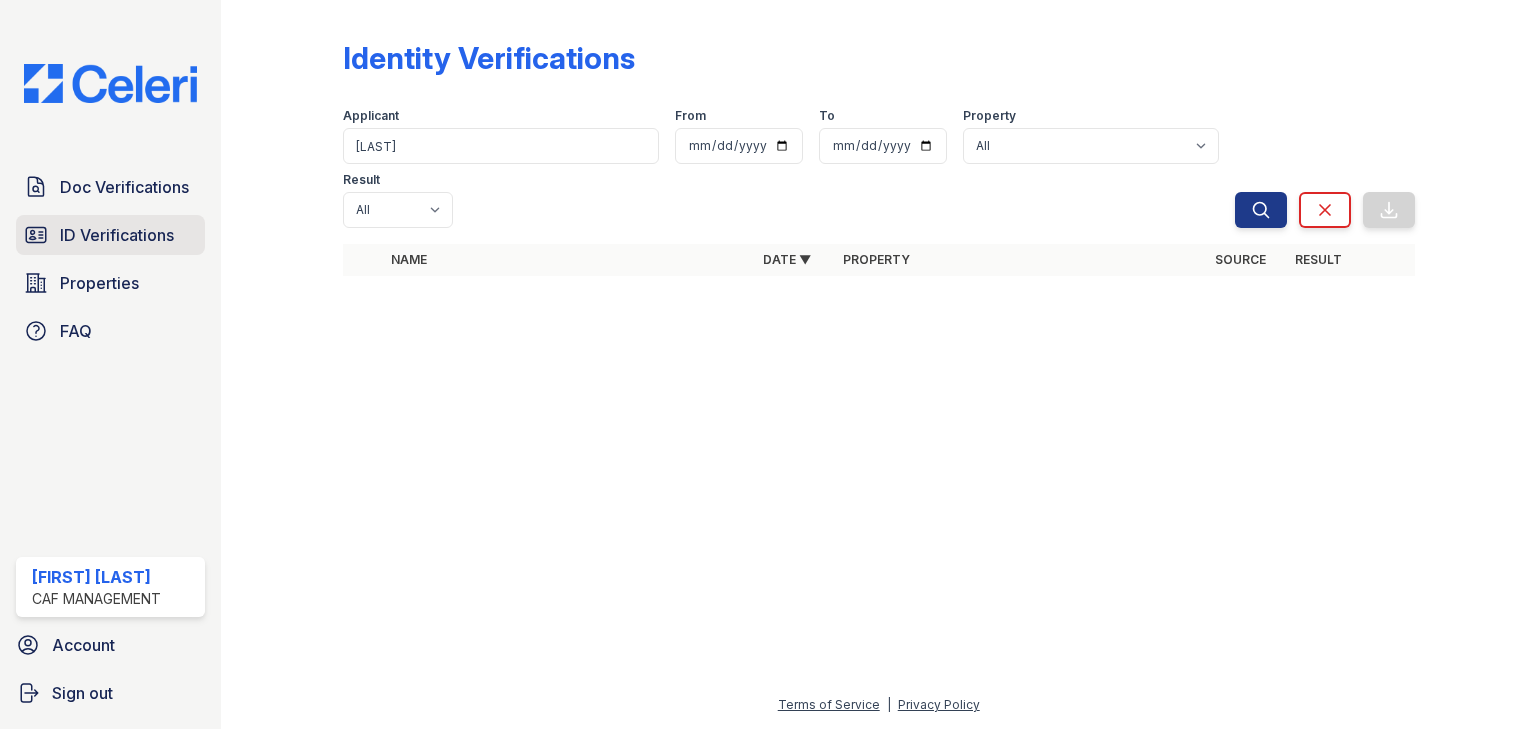 click on "ID Verifications" at bounding box center (117, 235) 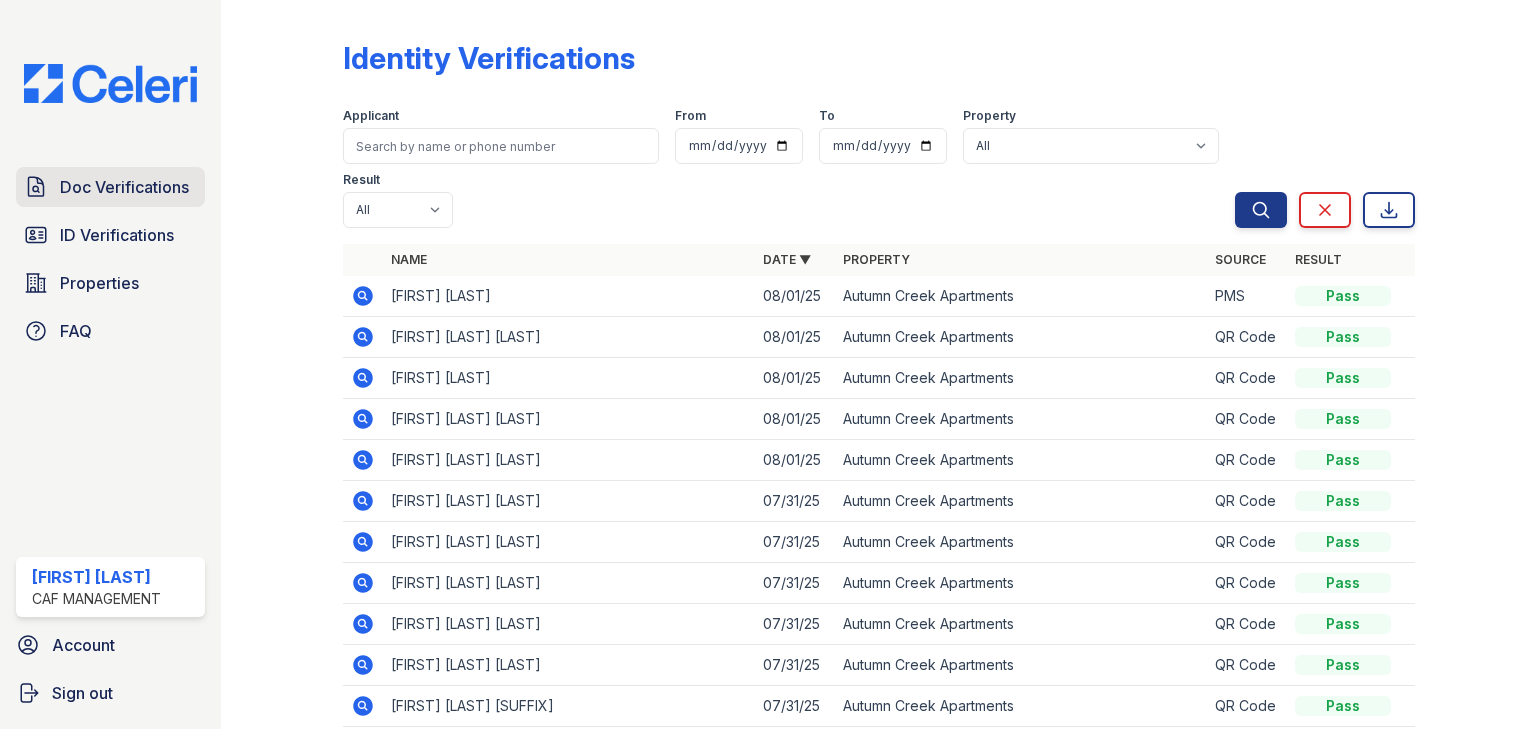 click on "Doc Verifications" at bounding box center (124, 187) 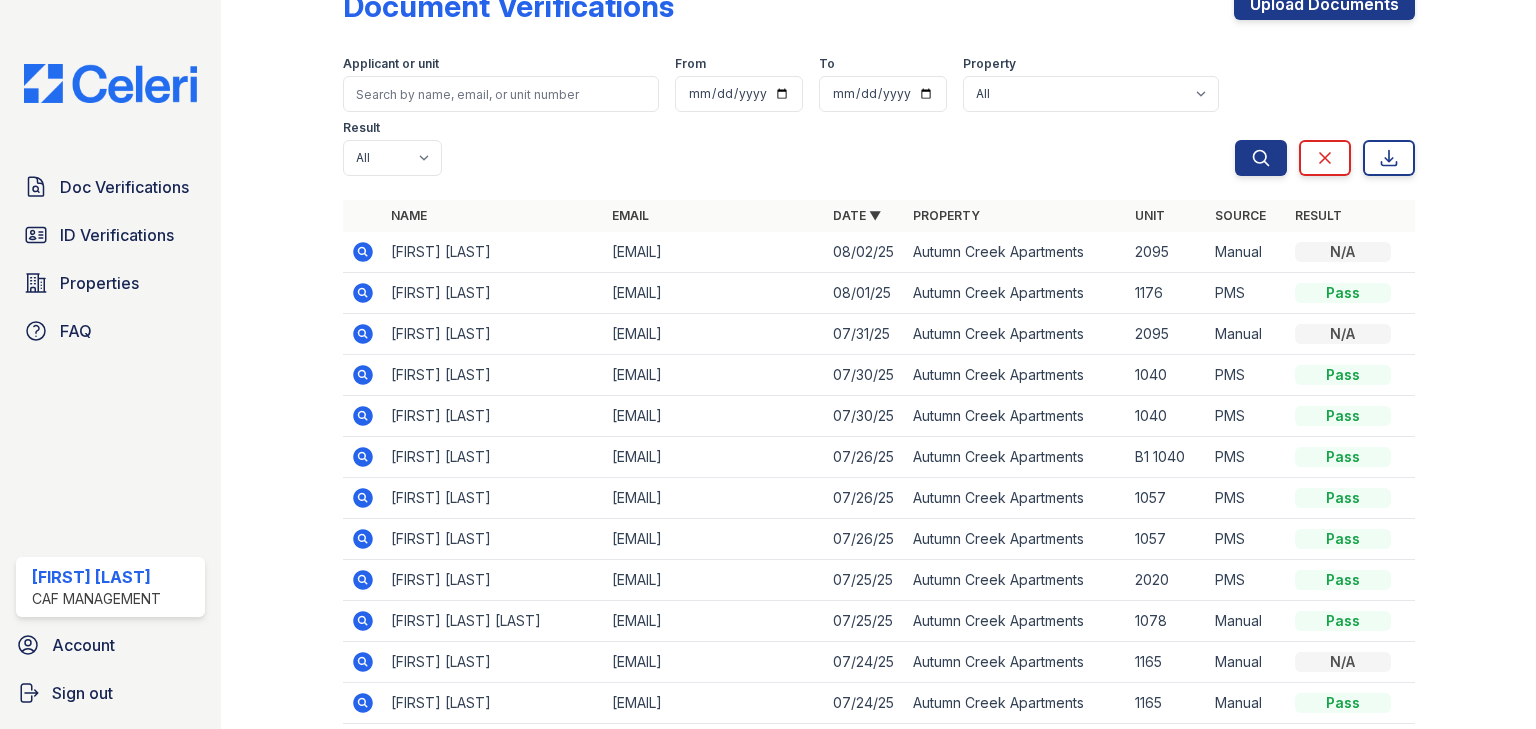 scroll, scrollTop: 80, scrollLeft: 0, axis: vertical 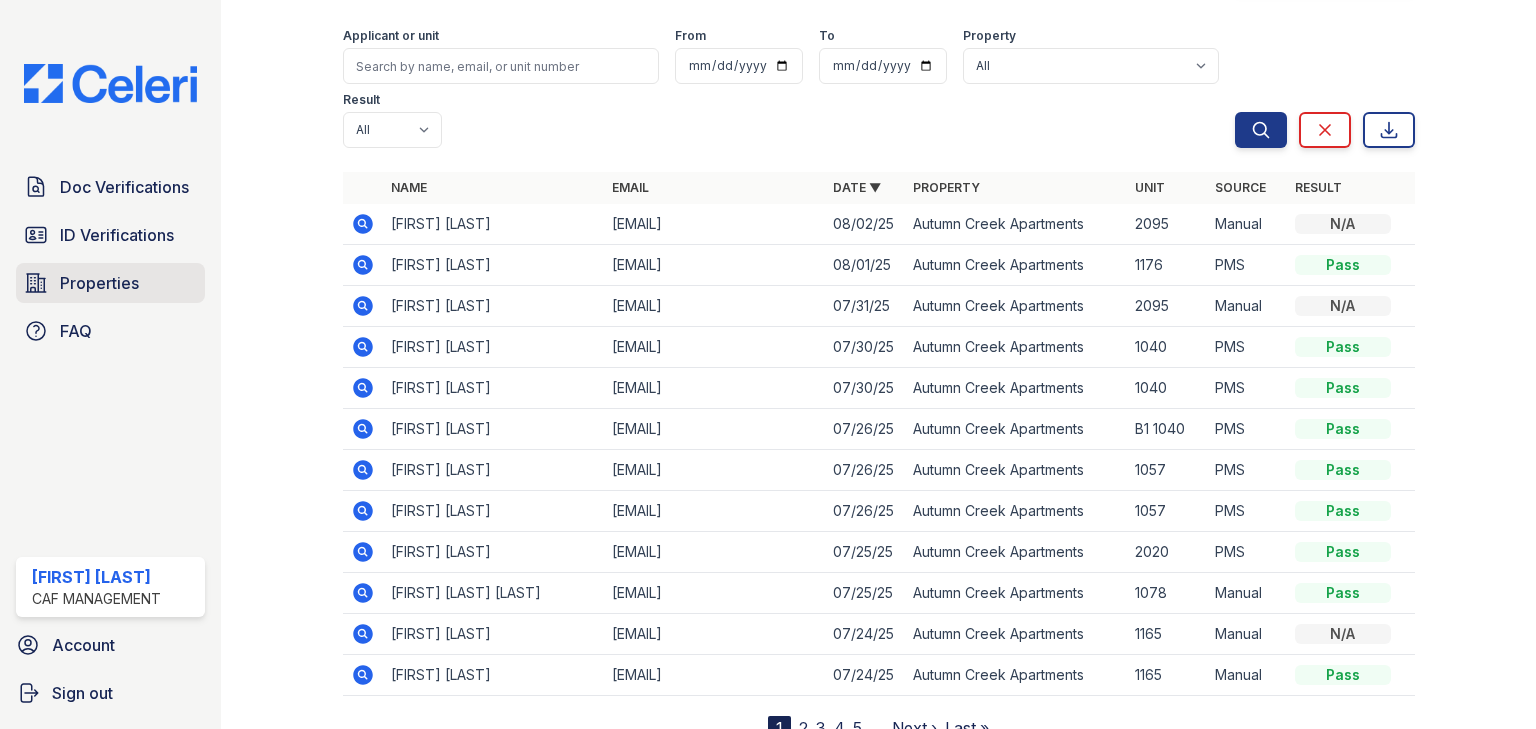 click on "Properties" at bounding box center (110, 283) 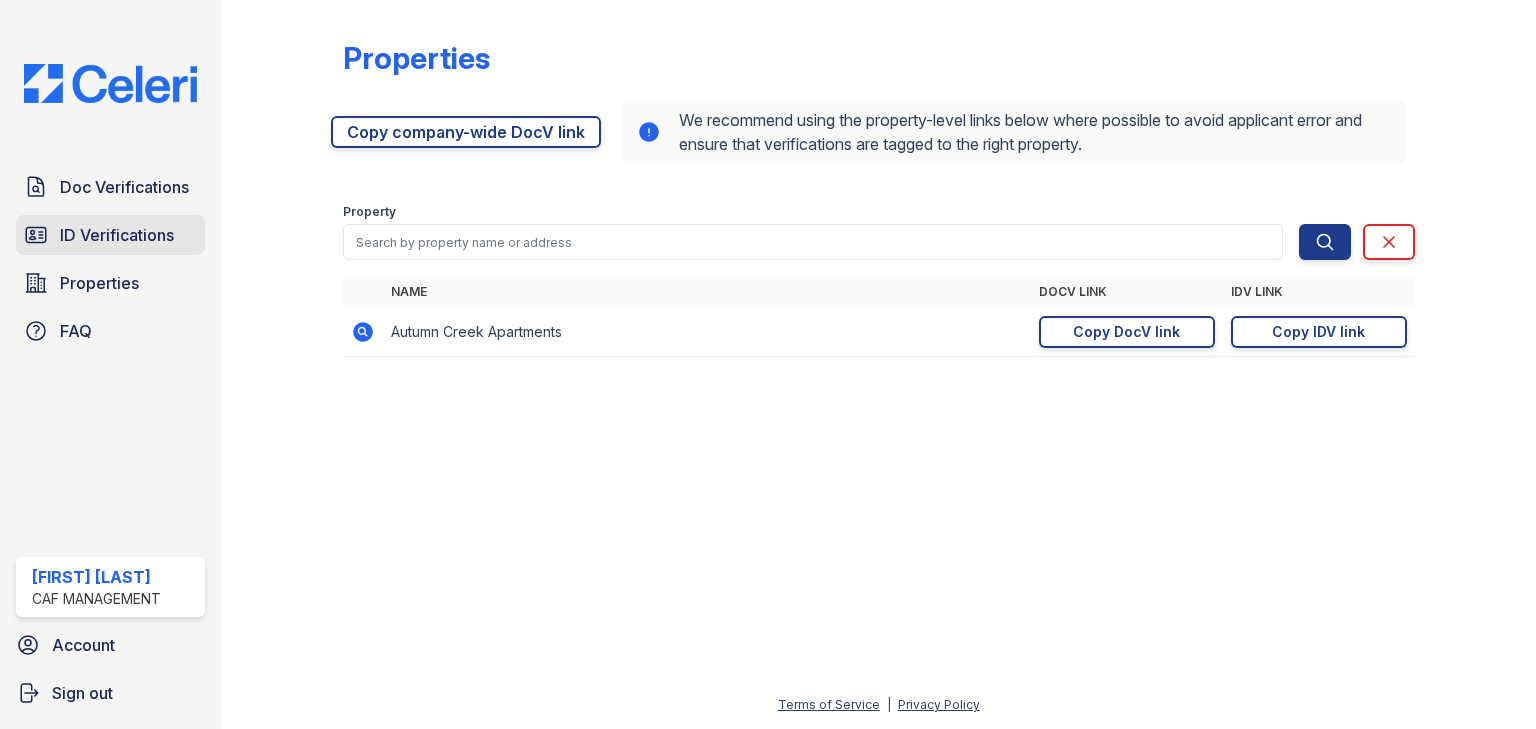 click on "ID Verifications" at bounding box center [110, 235] 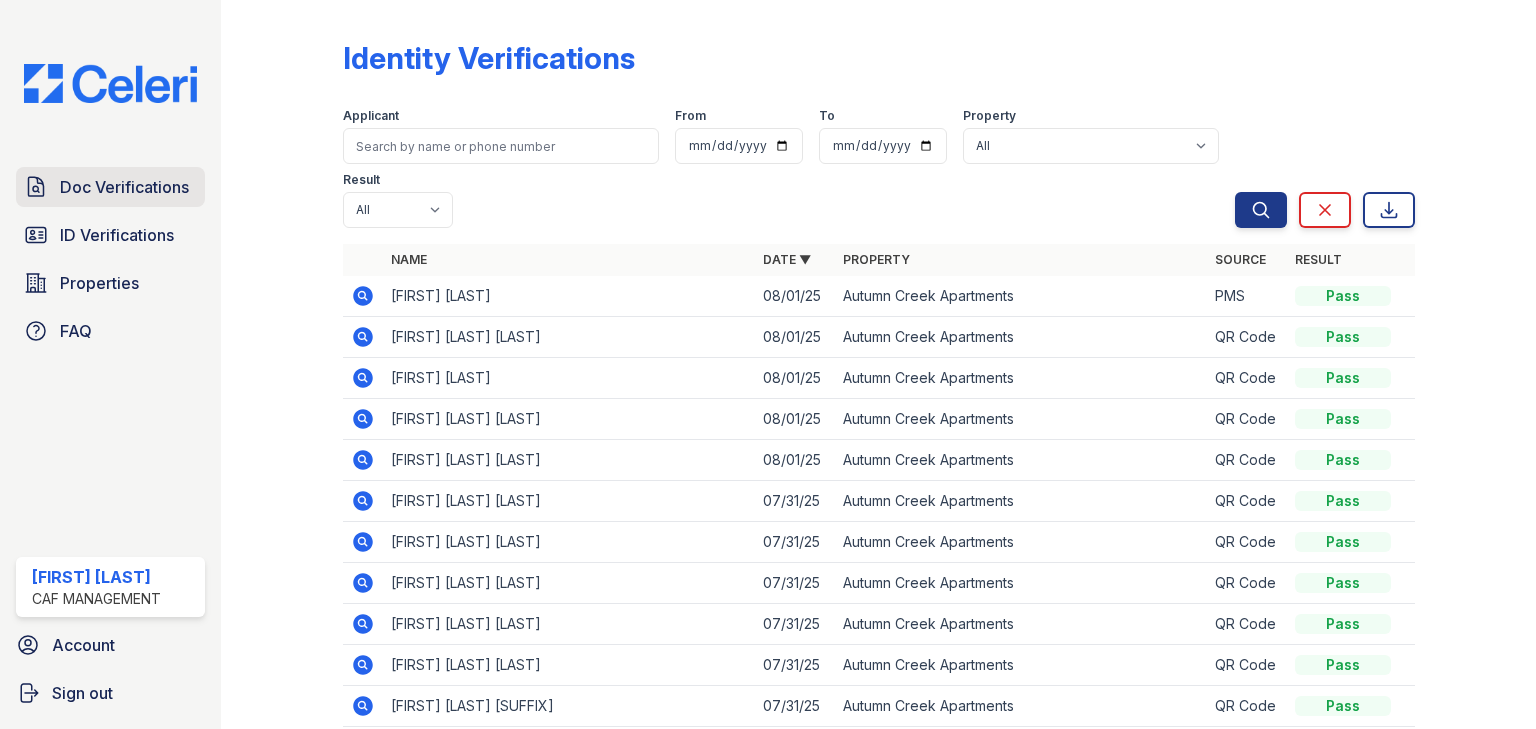 click on "Doc Verifications" at bounding box center (124, 187) 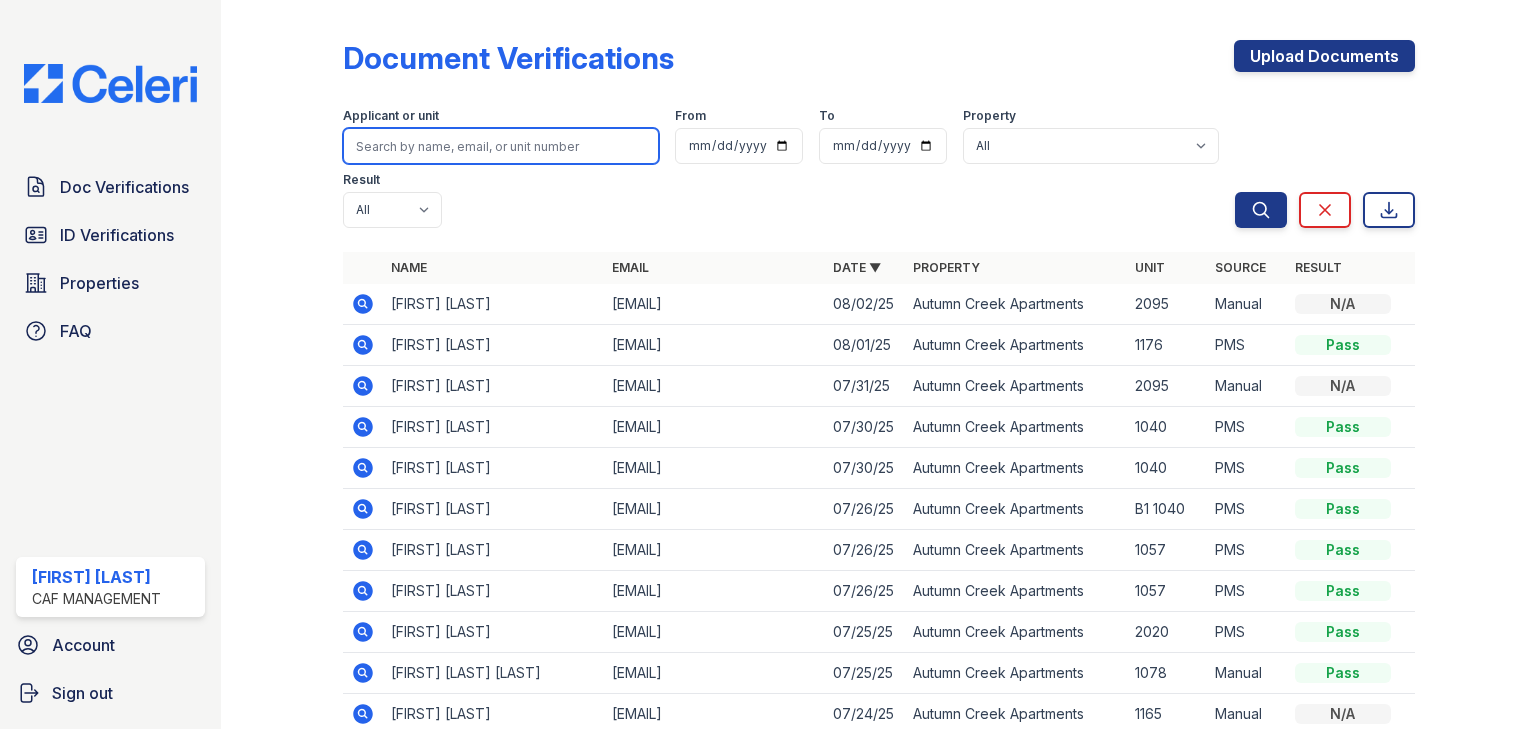 click at bounding box center (501, 146) 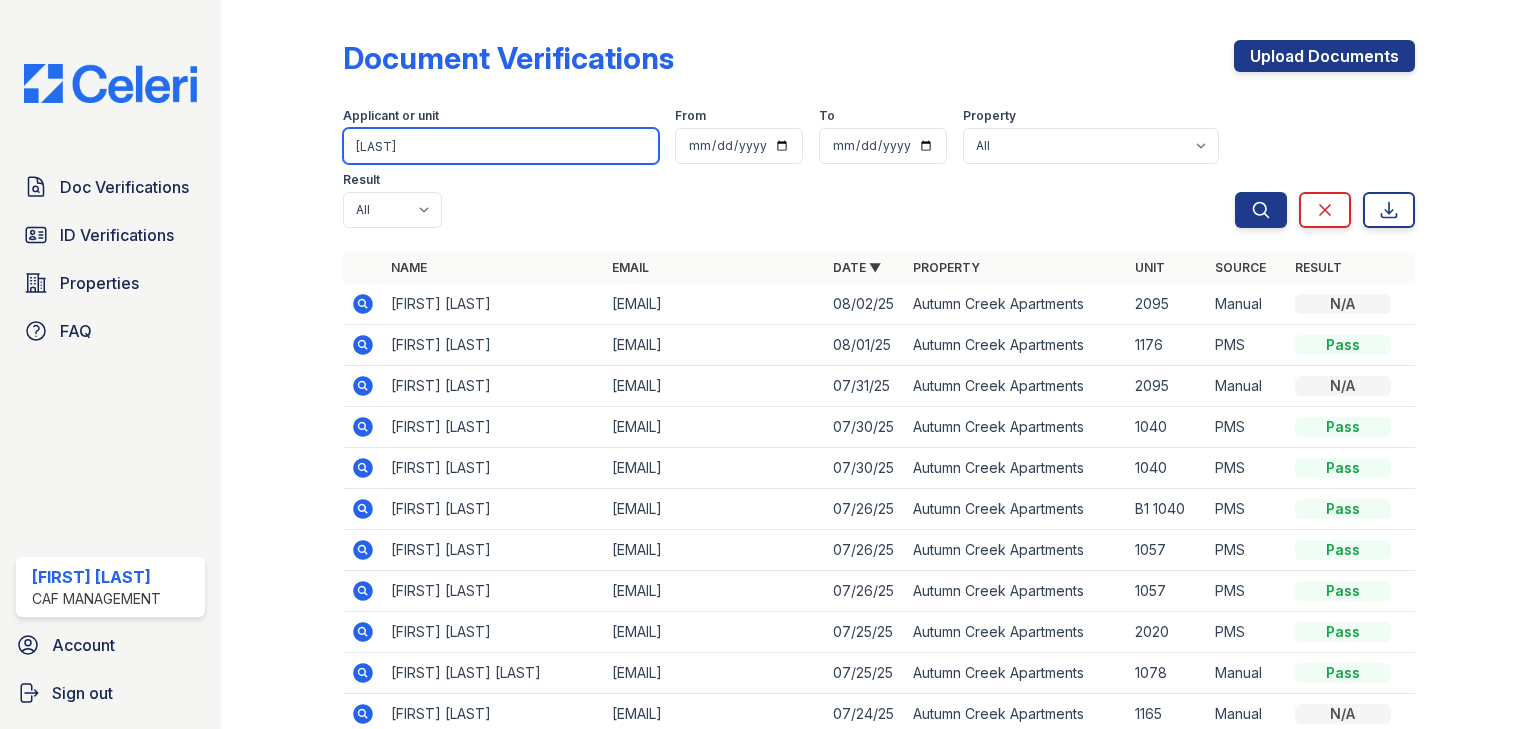 type on "bello" 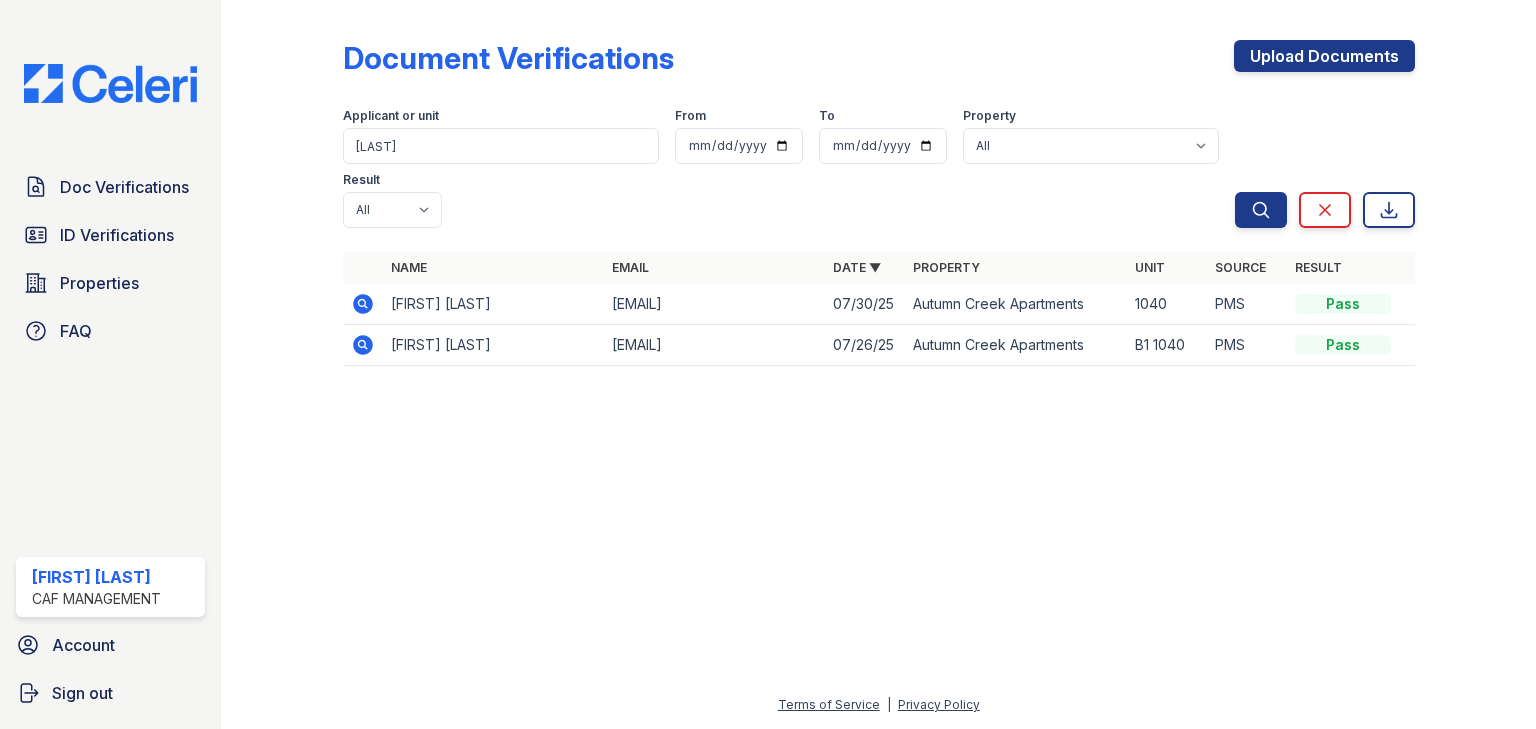 click 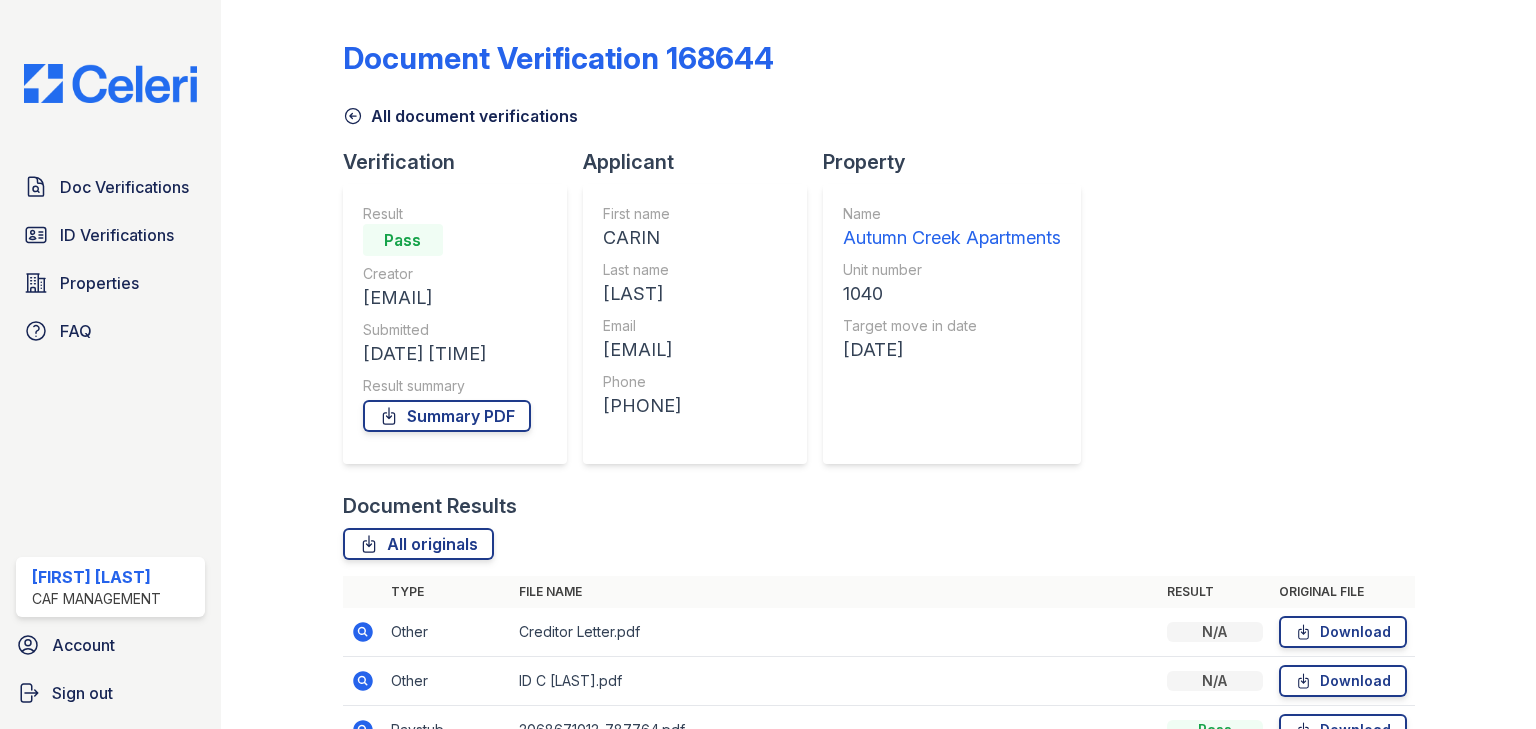 scroll, scrollTop: 0, scrollLeft: 0, axis: both 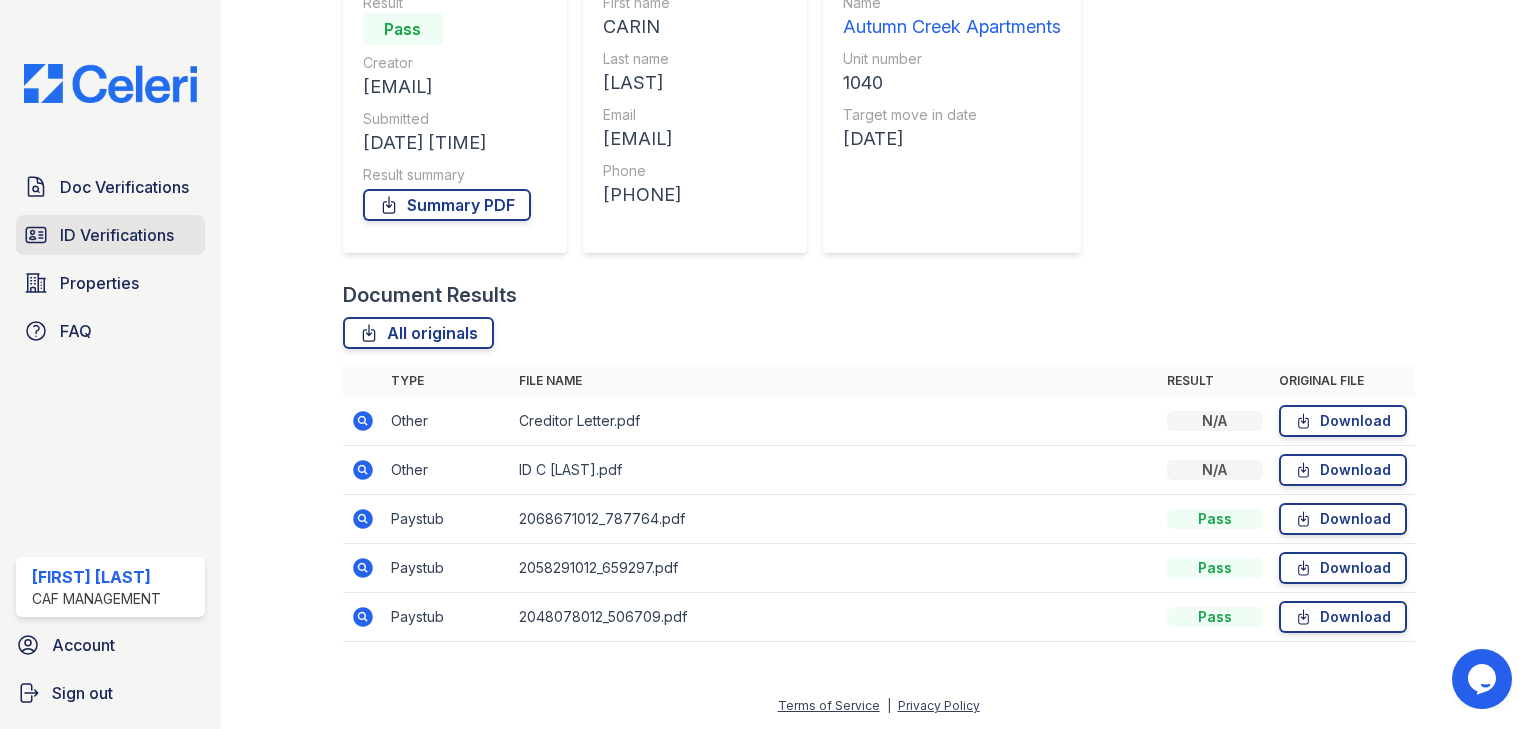 click on "ID Verifications" at bounding box center [117, 235] 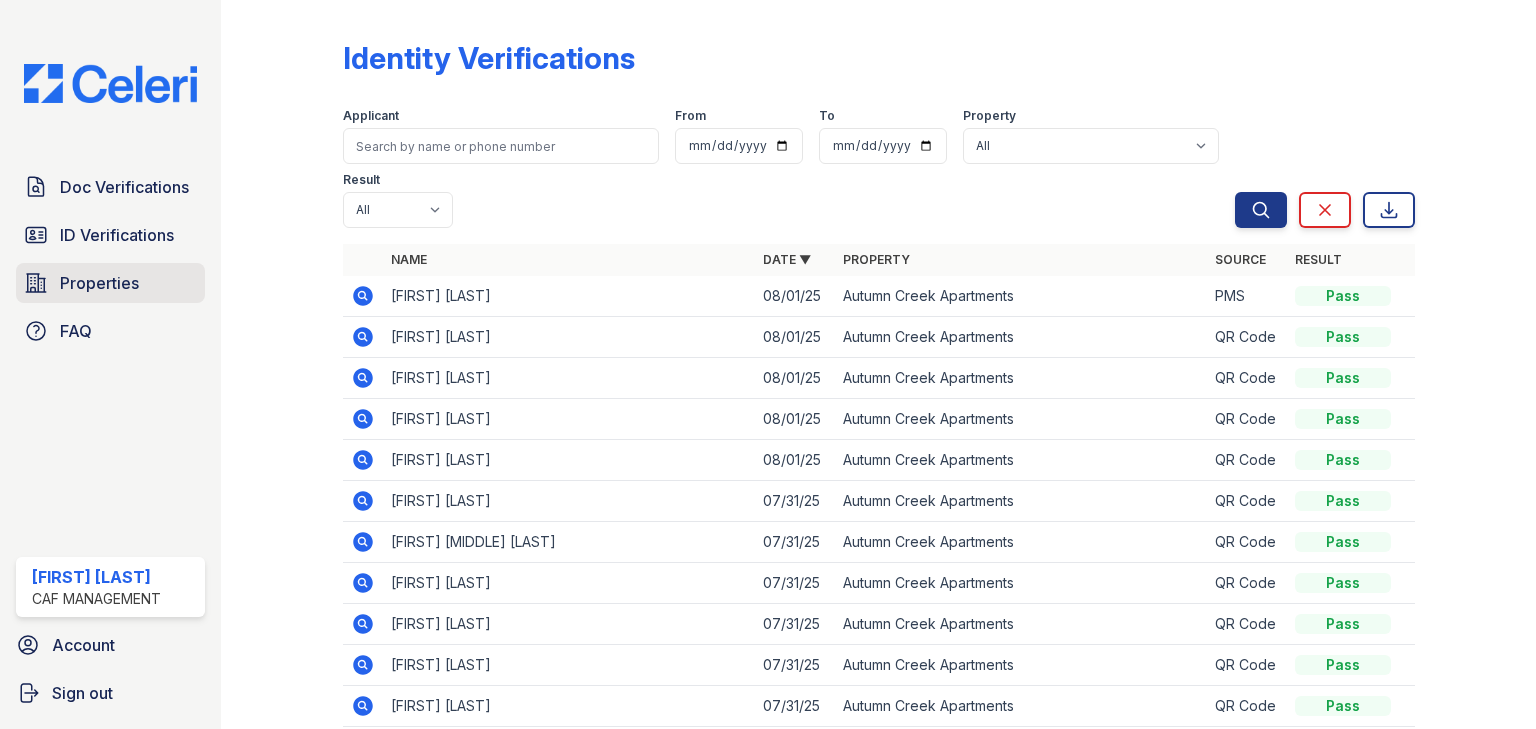 click on "Properties" at bounding box center (99, 283) 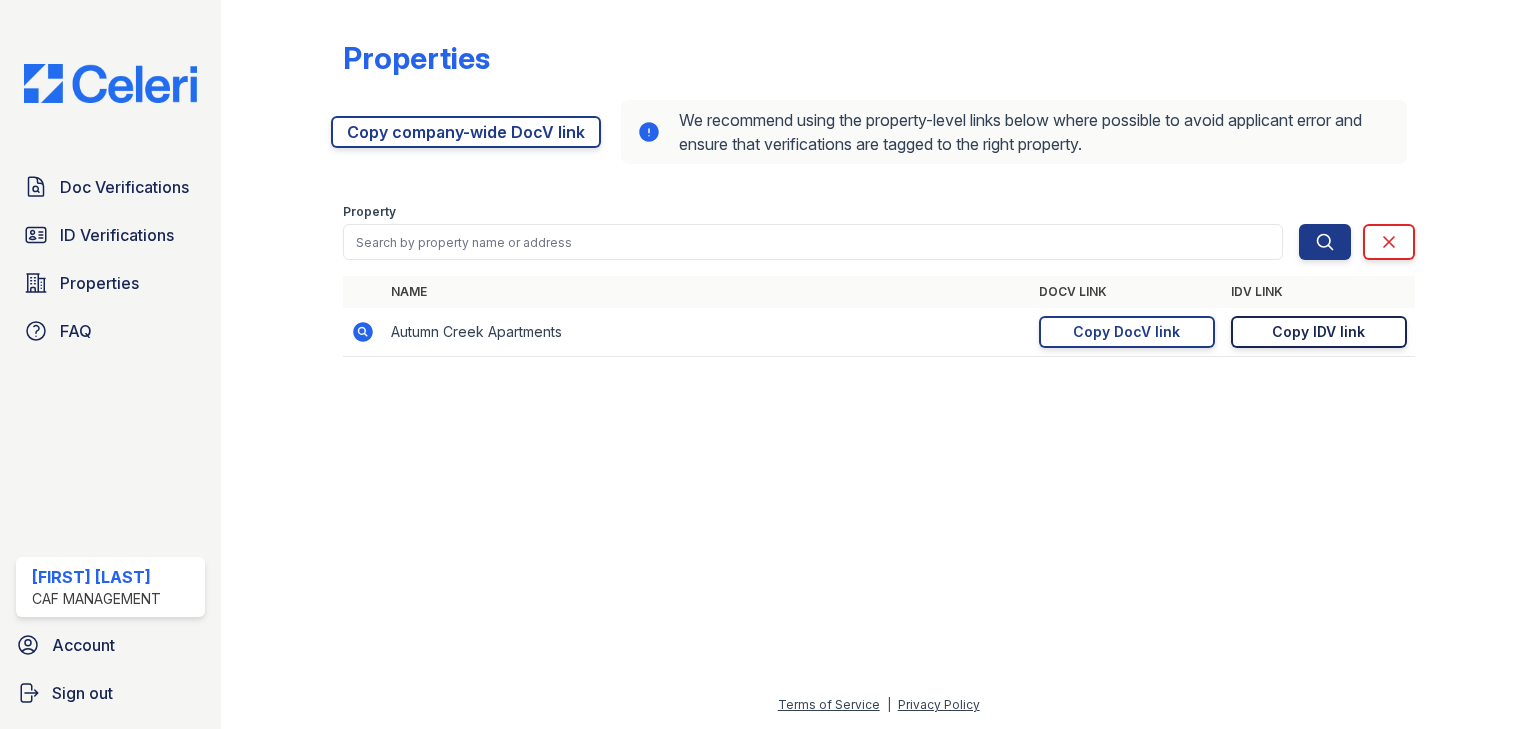 click on "Copy IDV link" at bounding box center [1318, 332] 